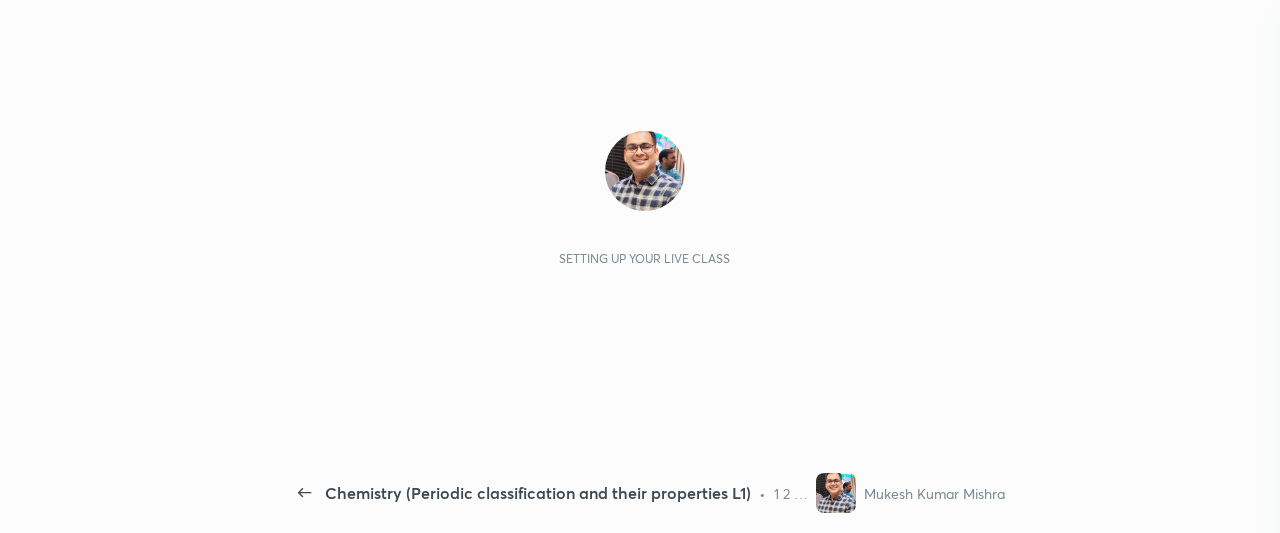 scroll, scrollTop: 0, scrollLeft: 0, axis: both 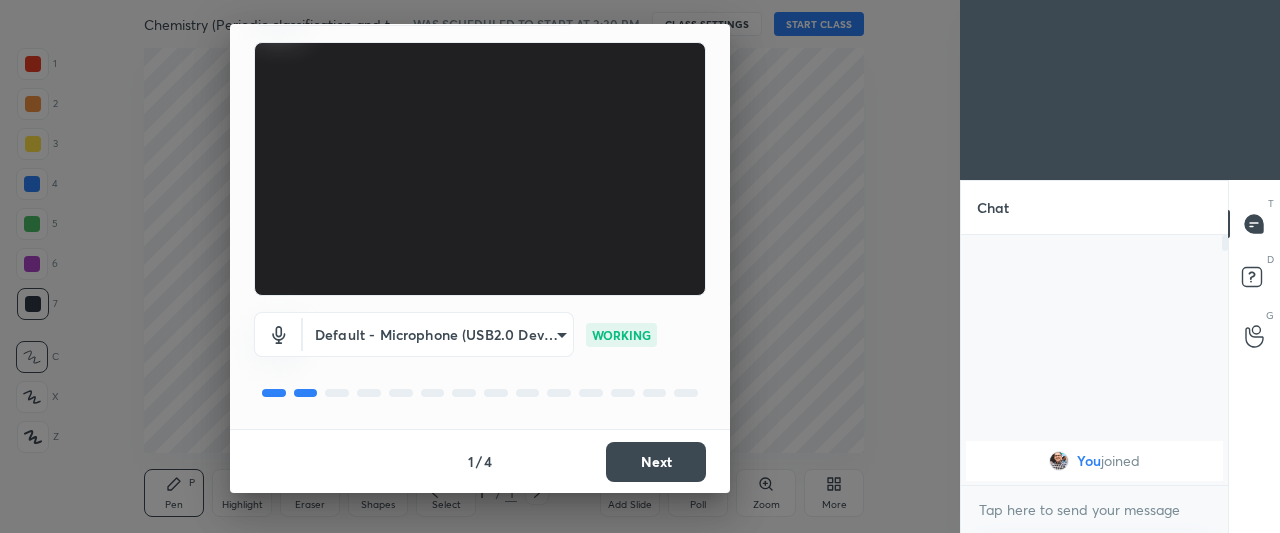 click on "Next" at bounding box center [656, 462] 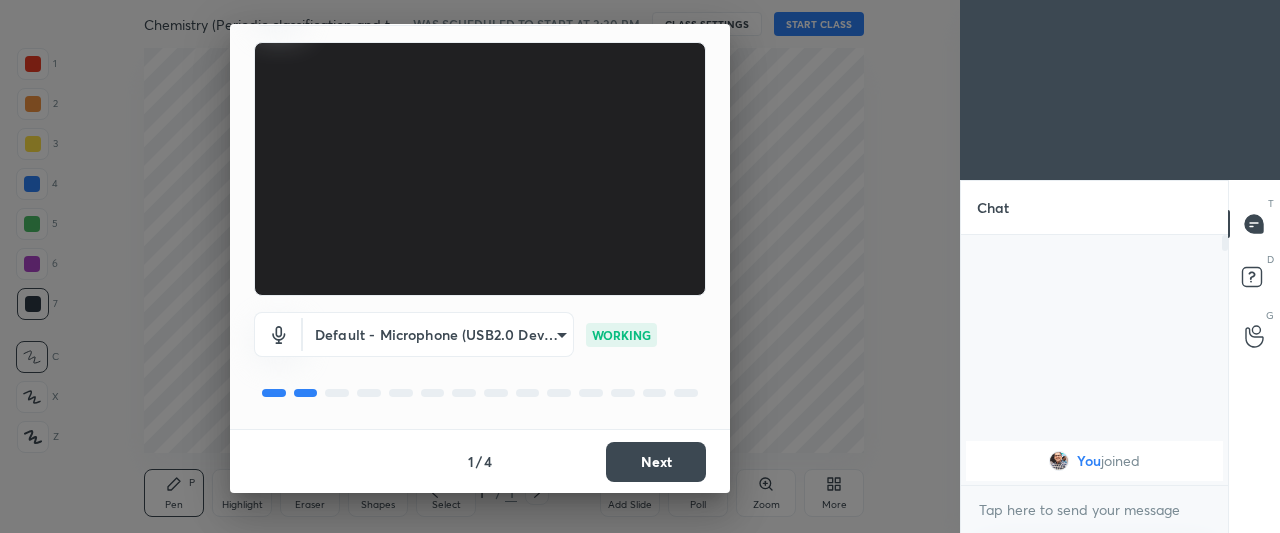 scroll, scrollTop: 0, scrollLeft: 0, axis: both 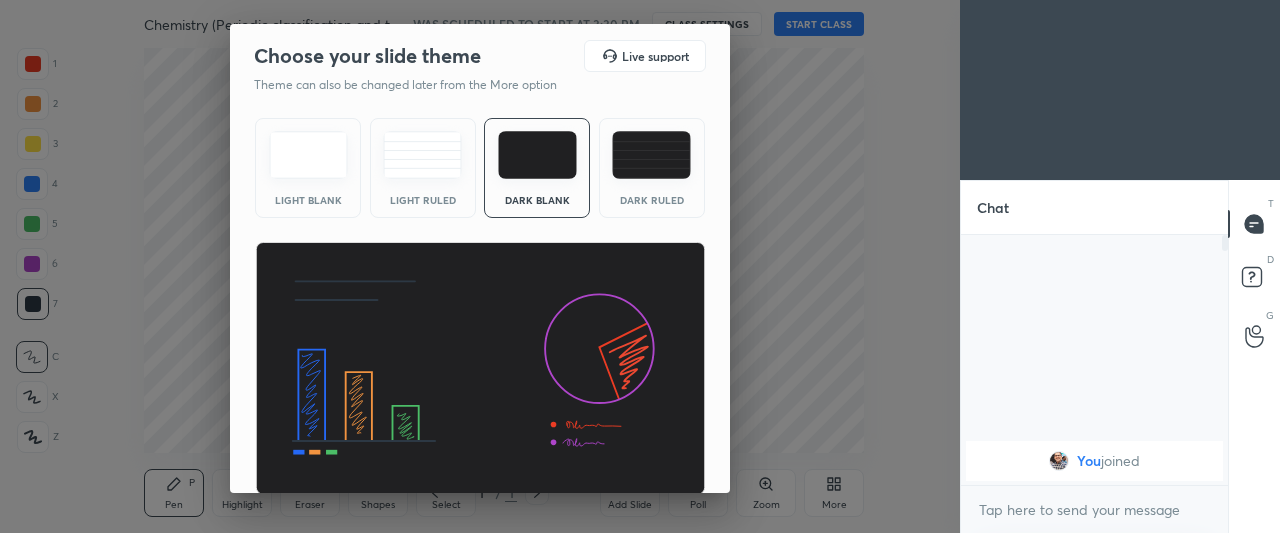 click at bounding box center (480, 369) 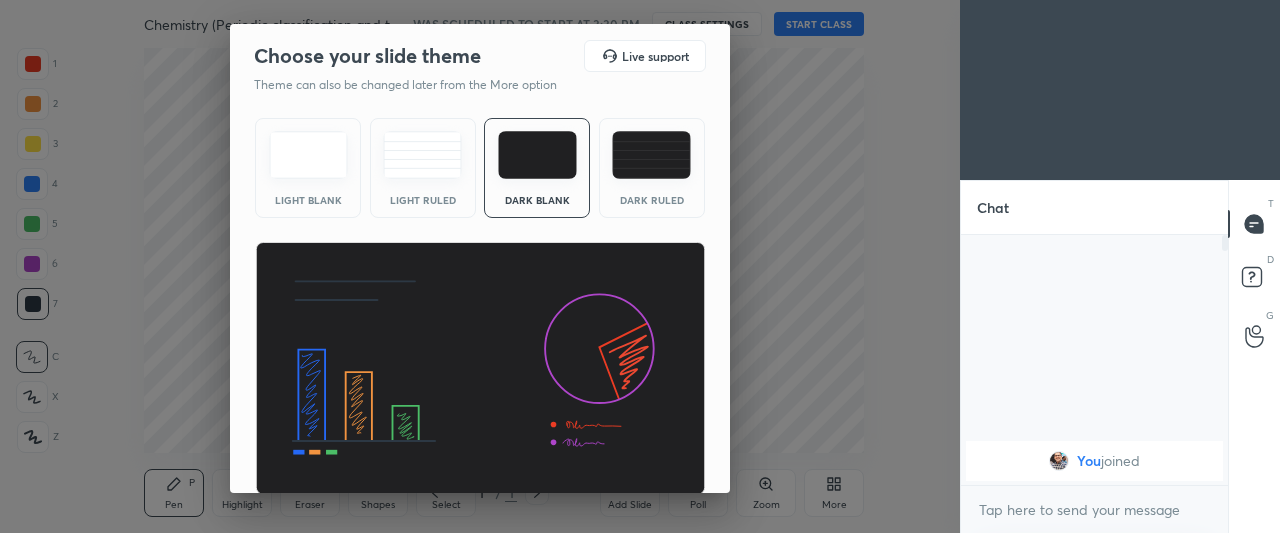 scroll, scrollTop: 67, scrollLeft: 0, axis: vertical 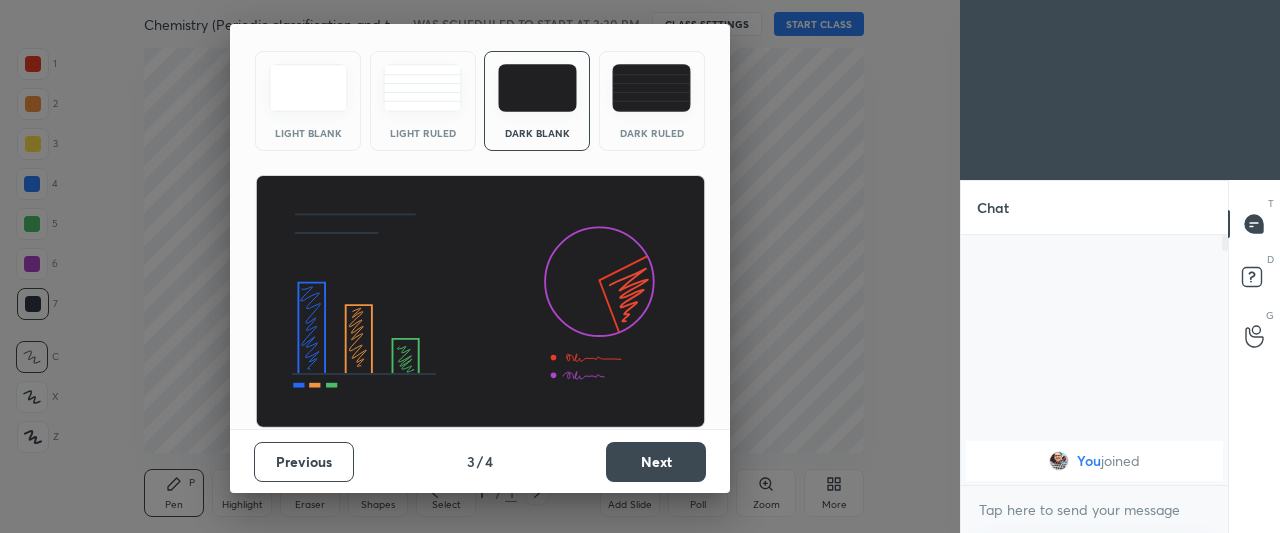 click on "Next" at bounding box center [656, 462] 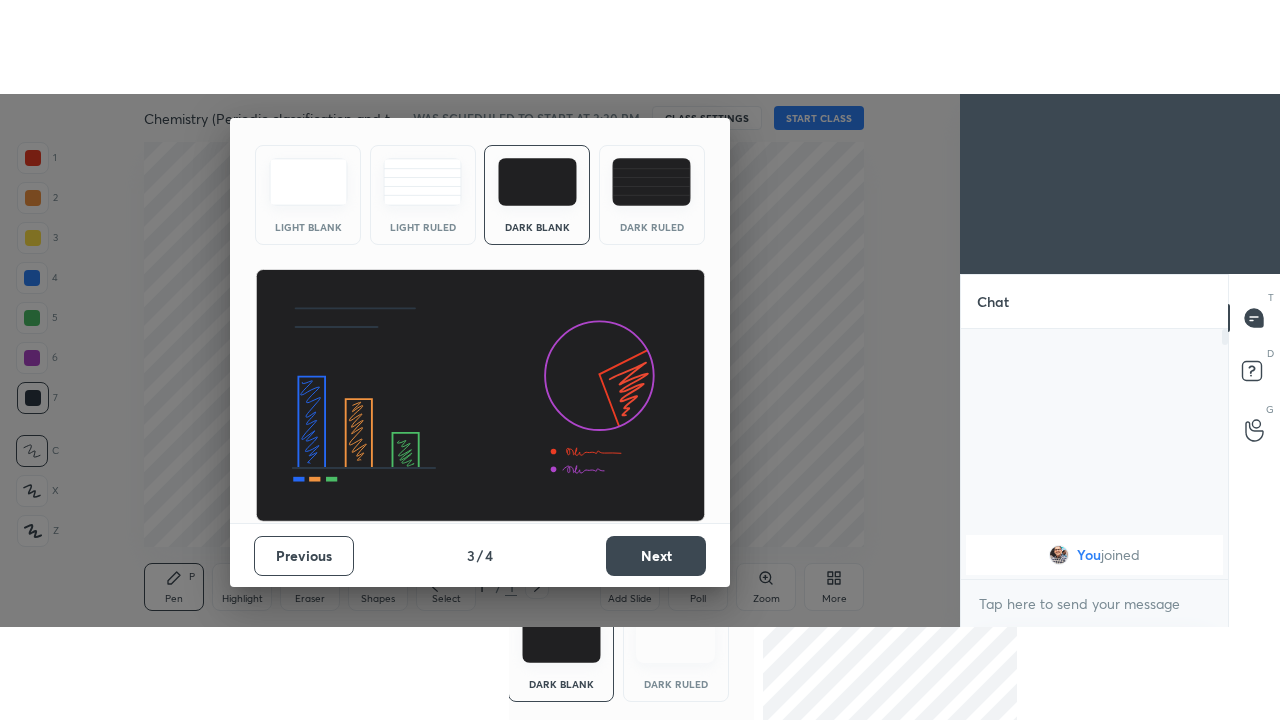 scroll, scrollTop: 0, scrollLeft: 0, axis: both 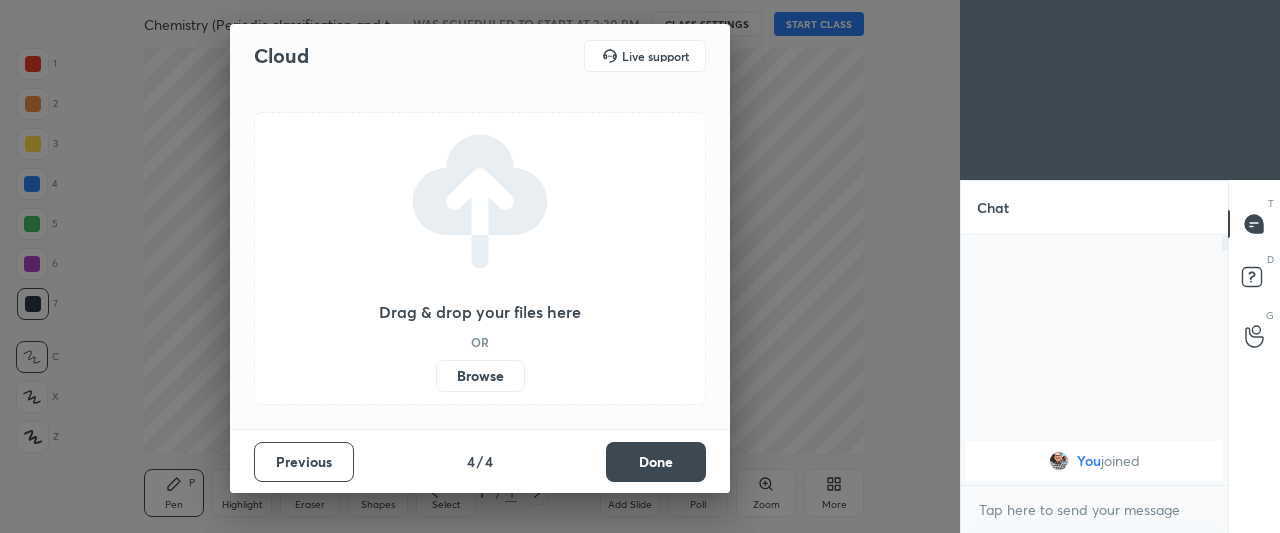 click on "Done" at bounding box center [656, 462] 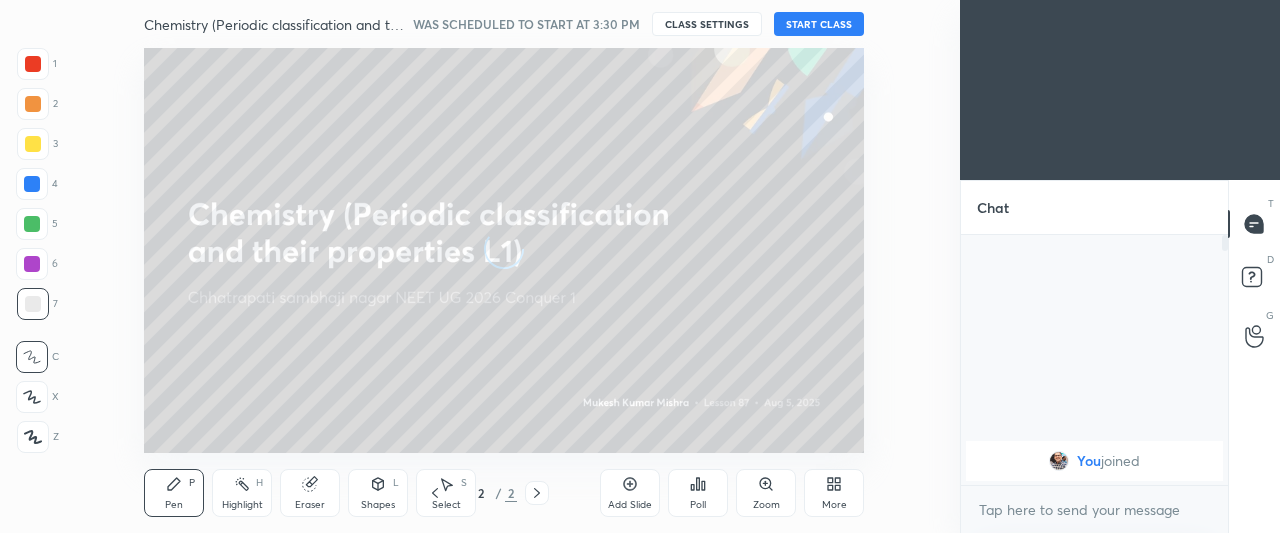 click on "More" at bounding box center (834, 493) 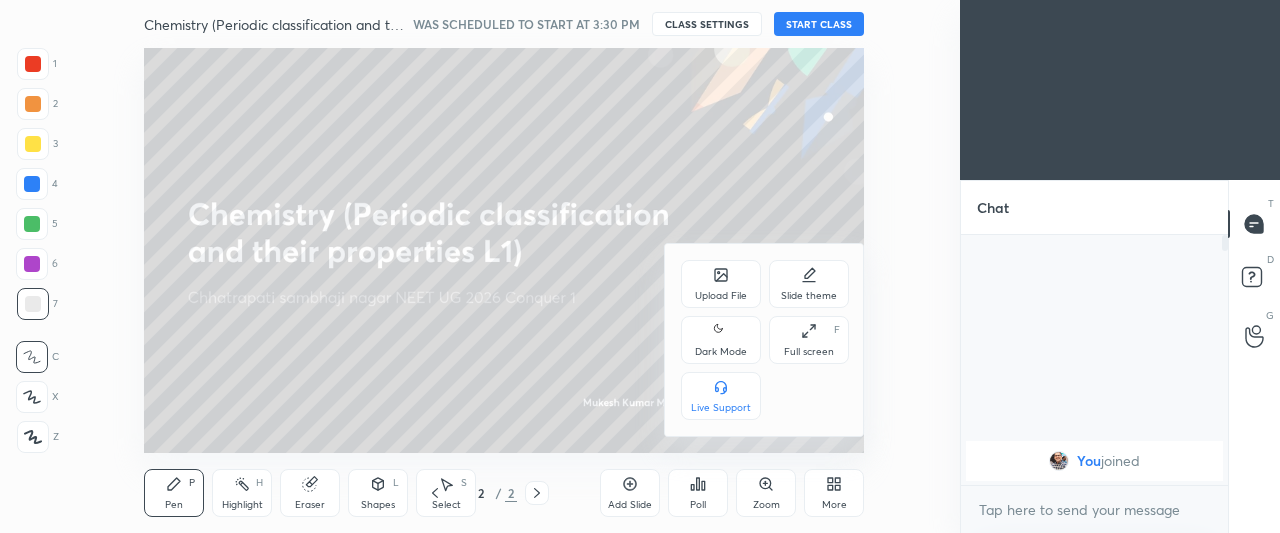 click on "Dark Mode" at bounding box center (721, 352) 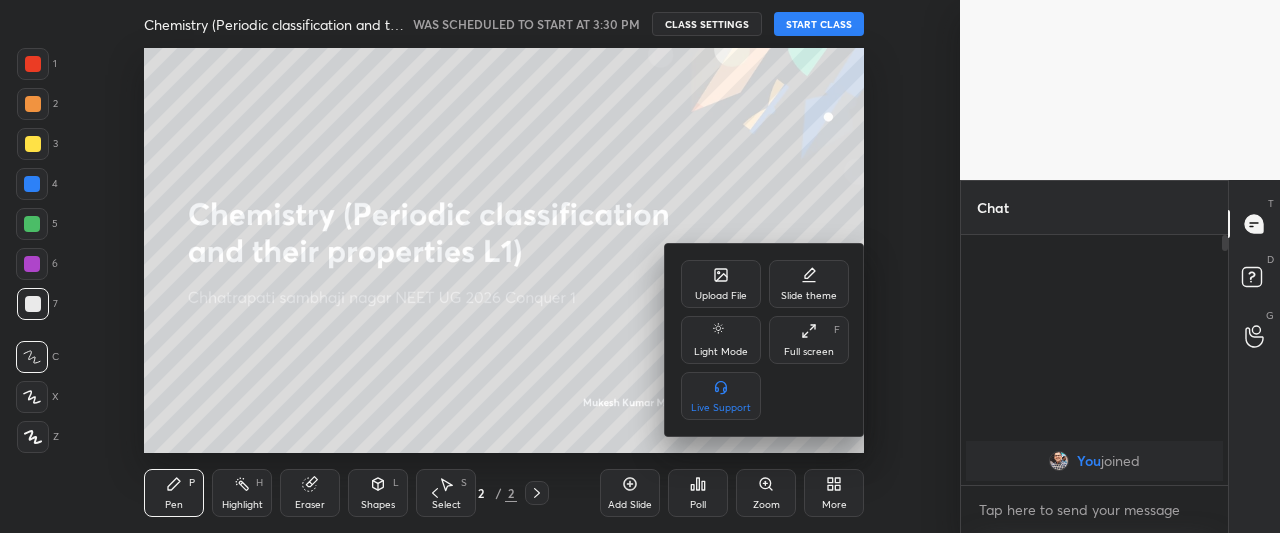click on "Full screen" at bounding box center [809, 352] 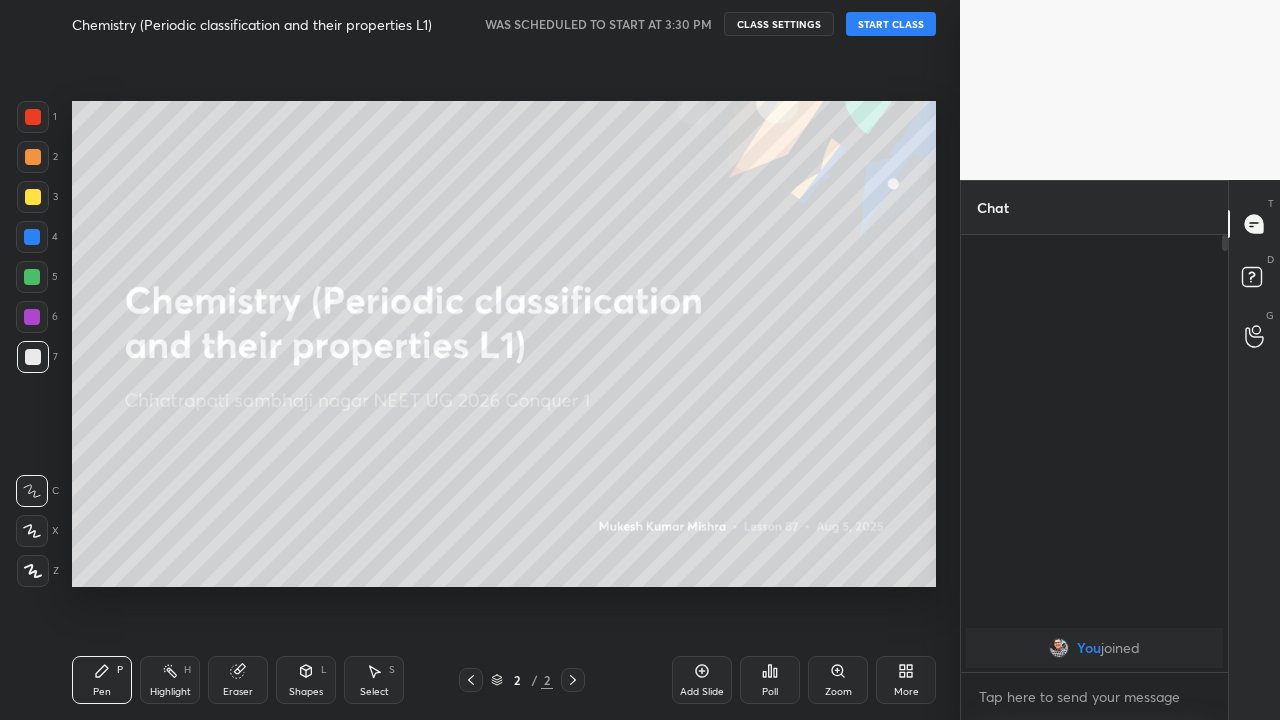 scroll, scrollTop: 99408, scrollLeft: 99120, axis: both 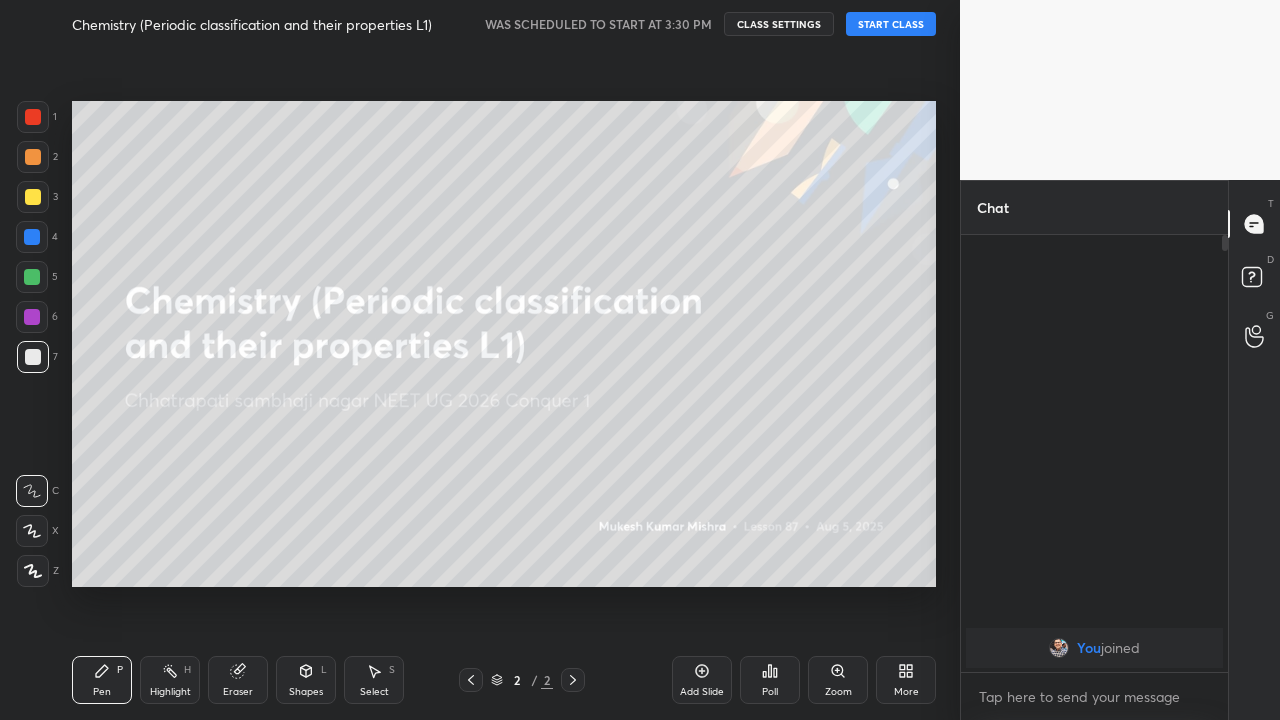 click on "Add Slide" at bounding box center [702, 680] 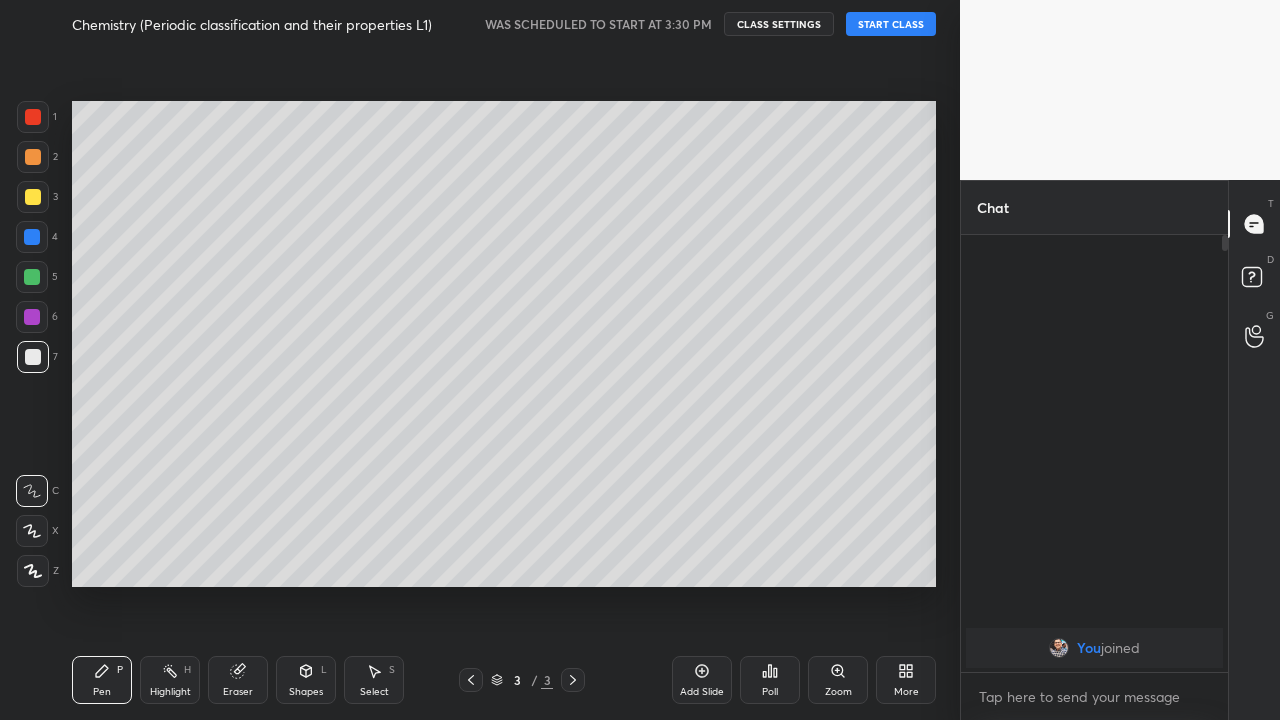 click 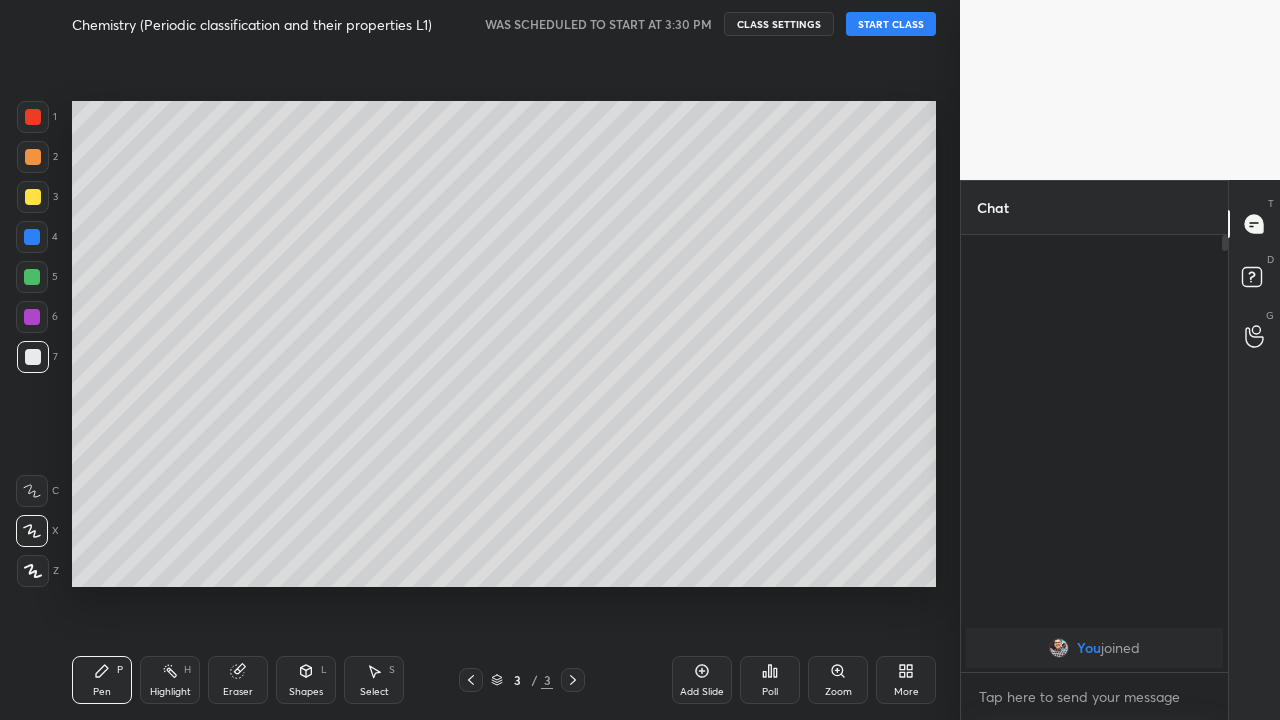 click at bounding box center (33, 197) 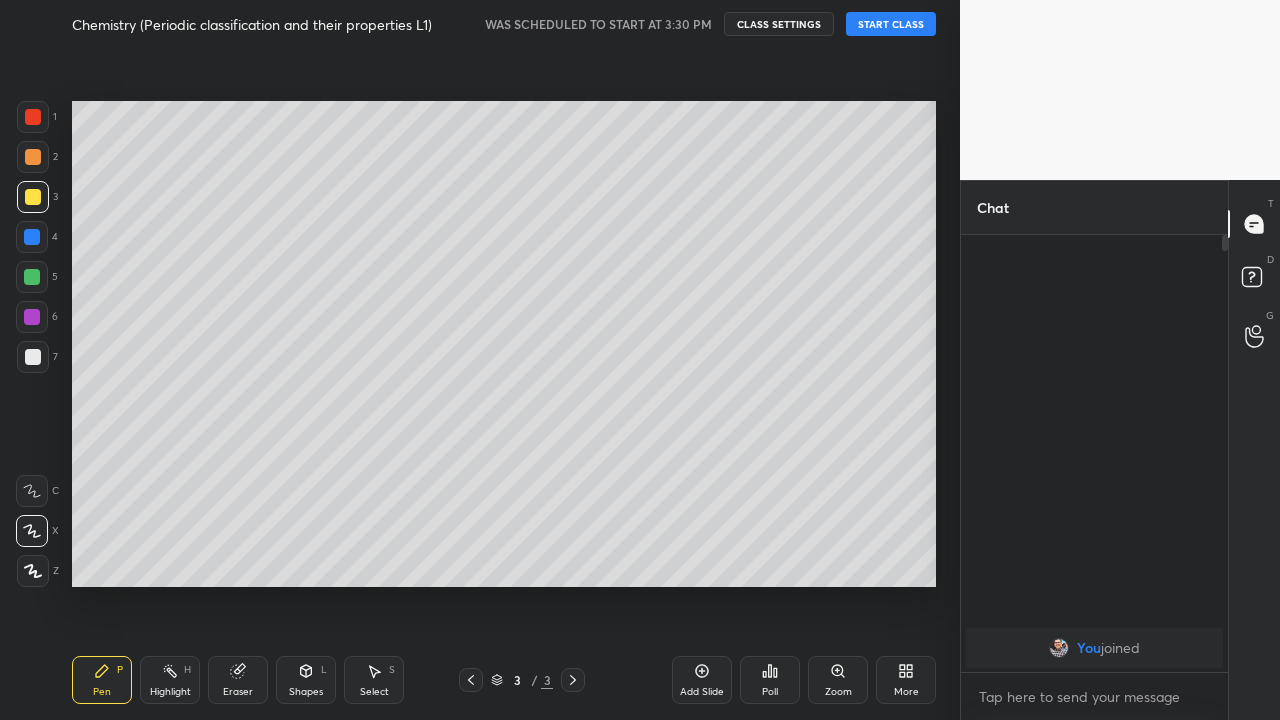 click on "START CLASS" at bounding box center [891, 24] 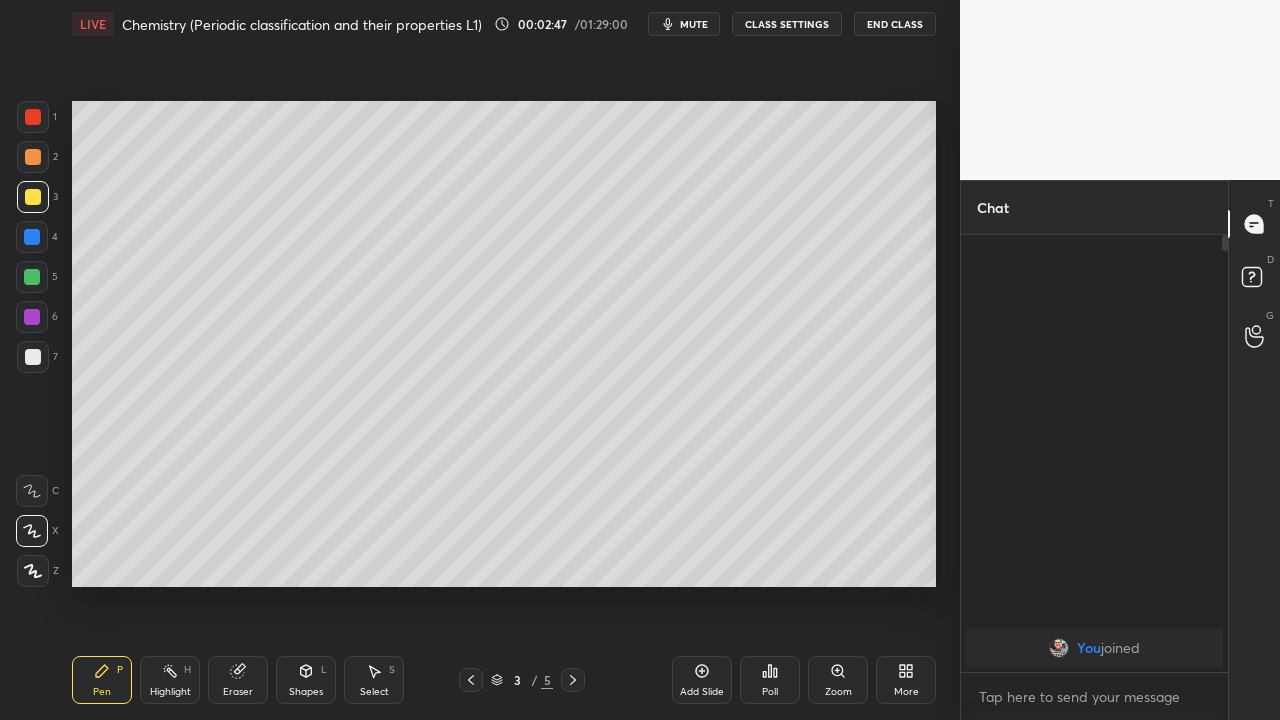 click at bounding box center (33, 357) 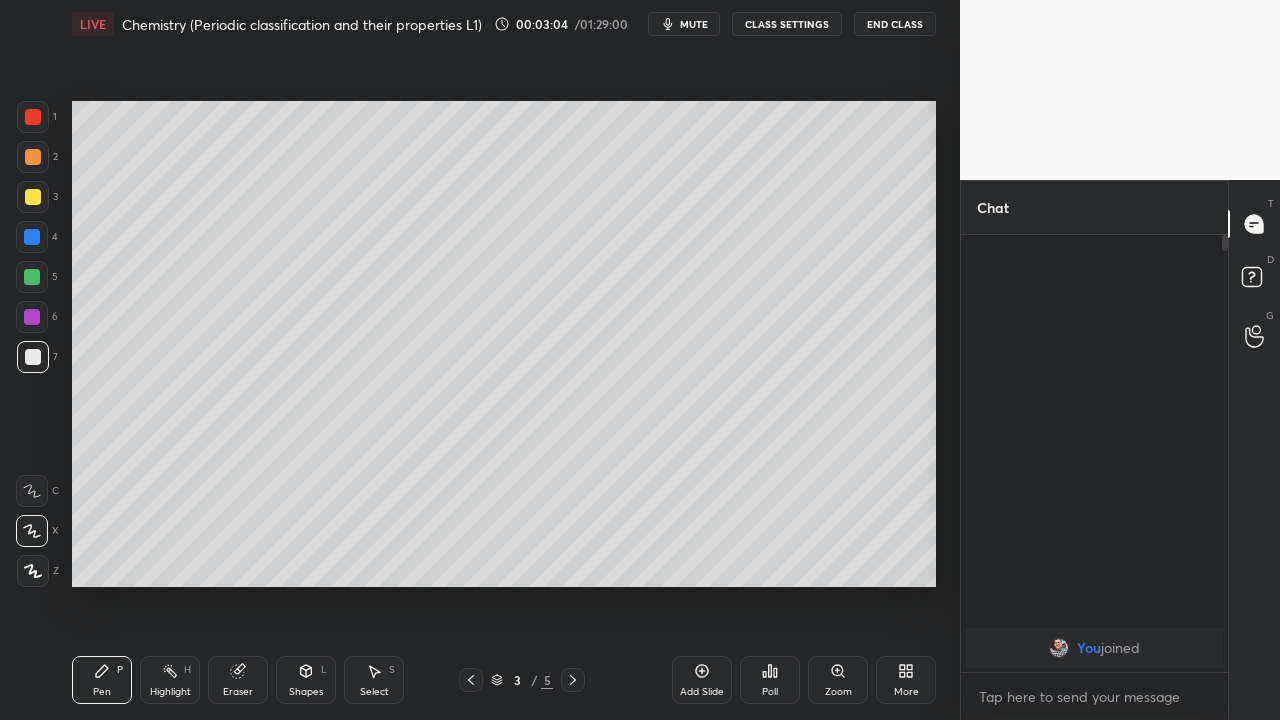 click on "Add Slide" at bounding box center [702, 692] 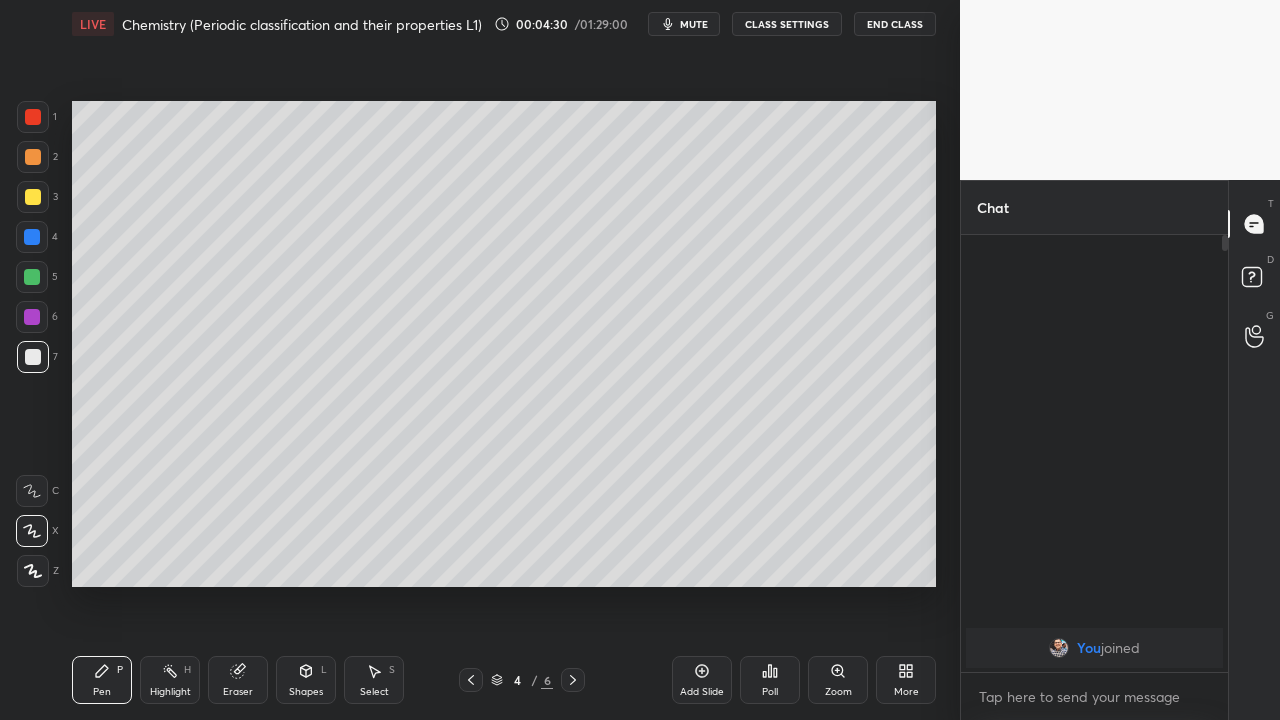 click at bounding box center [32, 277] 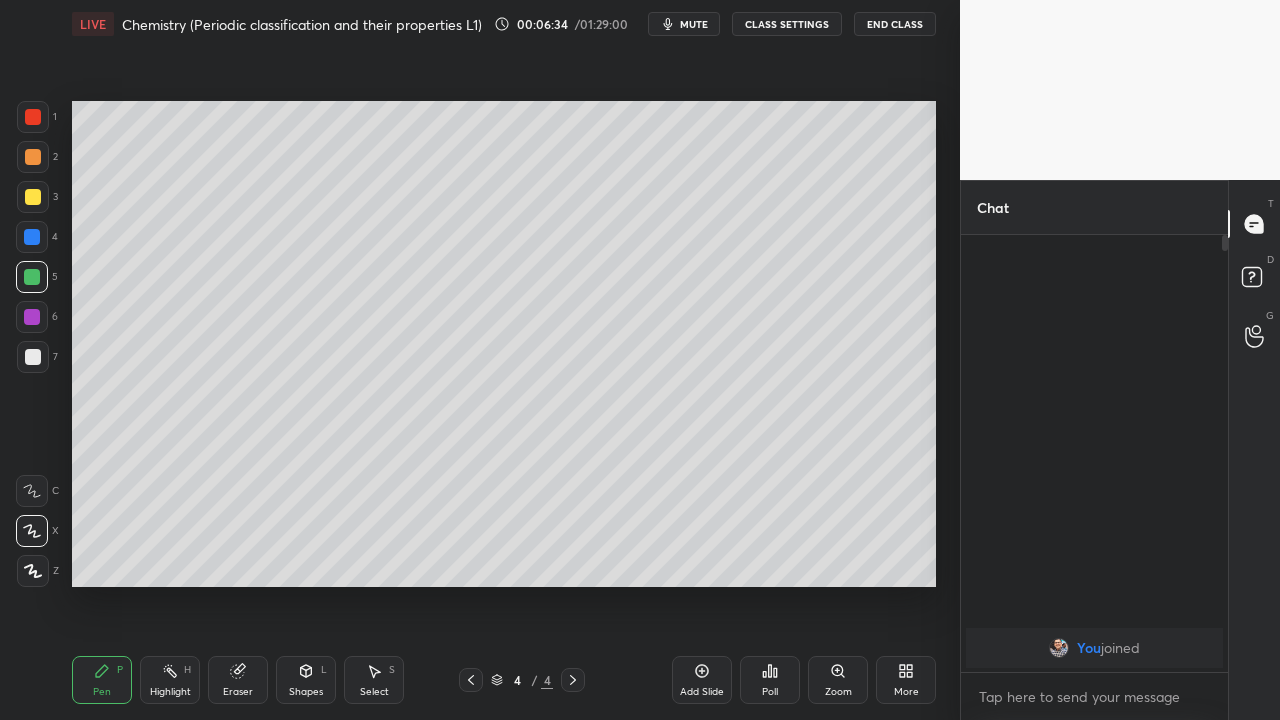 click on "Add Slide" at bounding box center (702, 680) 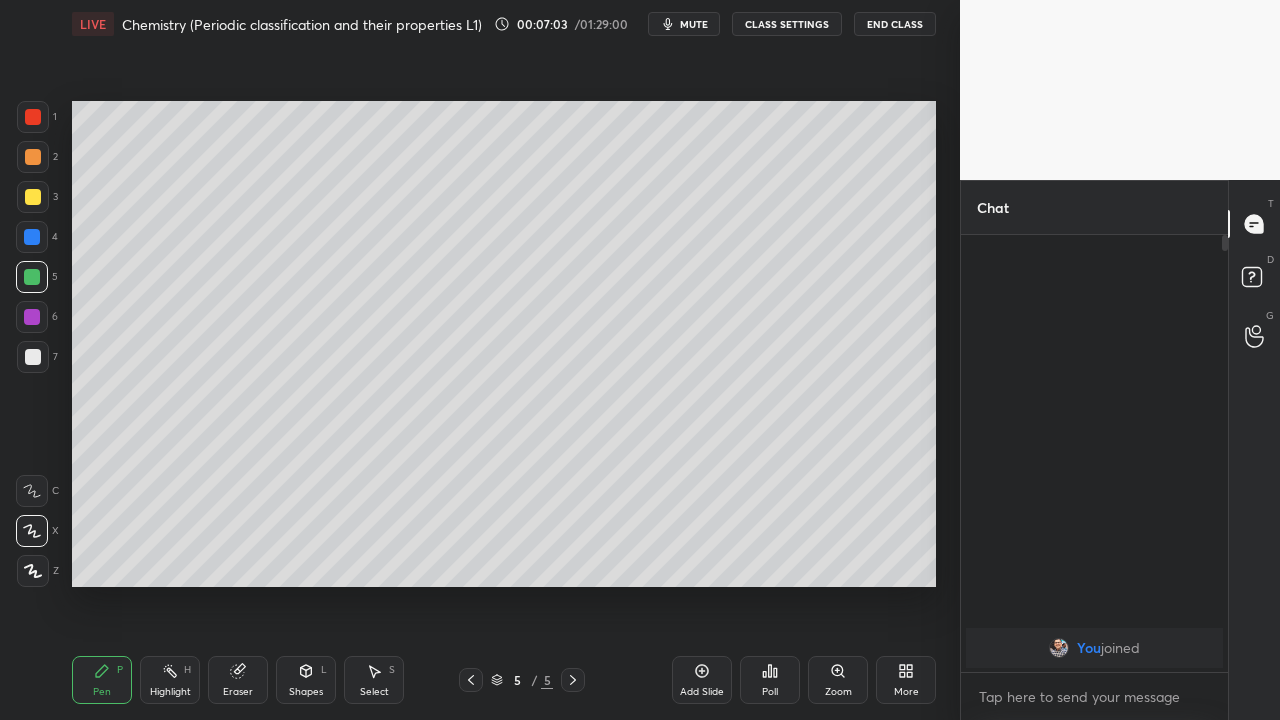 click 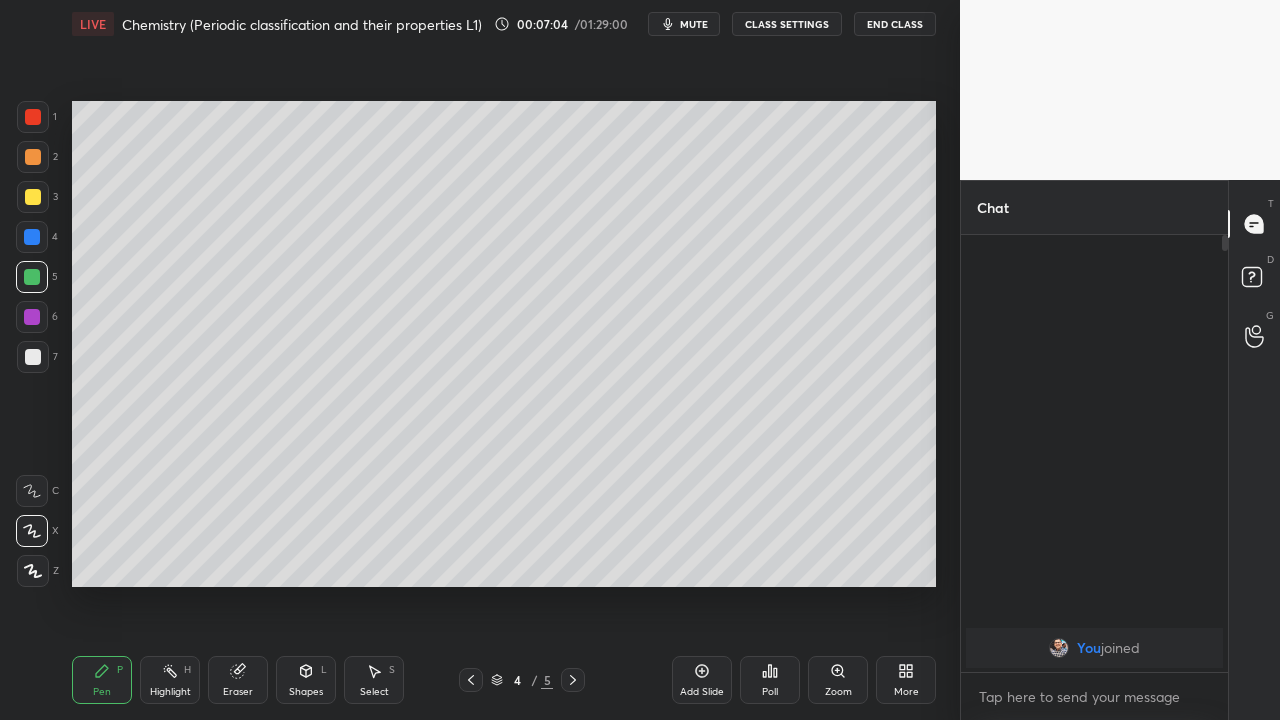 click at bounding box center (33, 197) 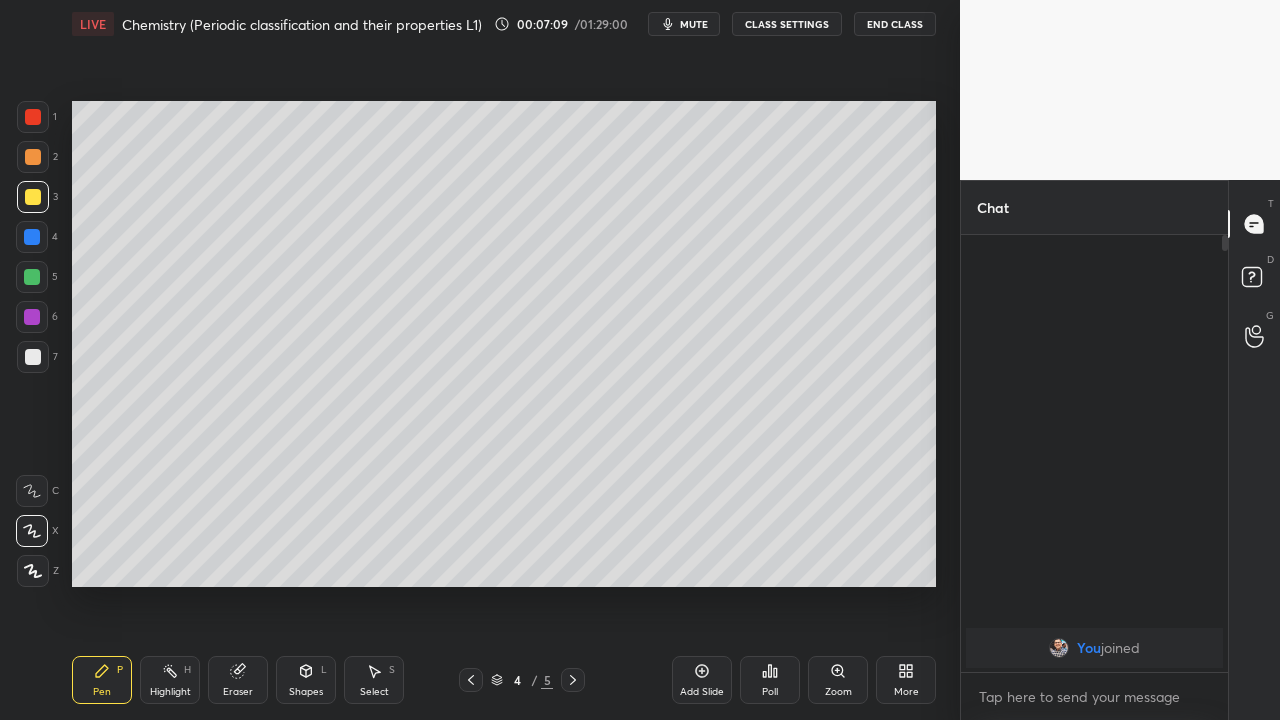 click 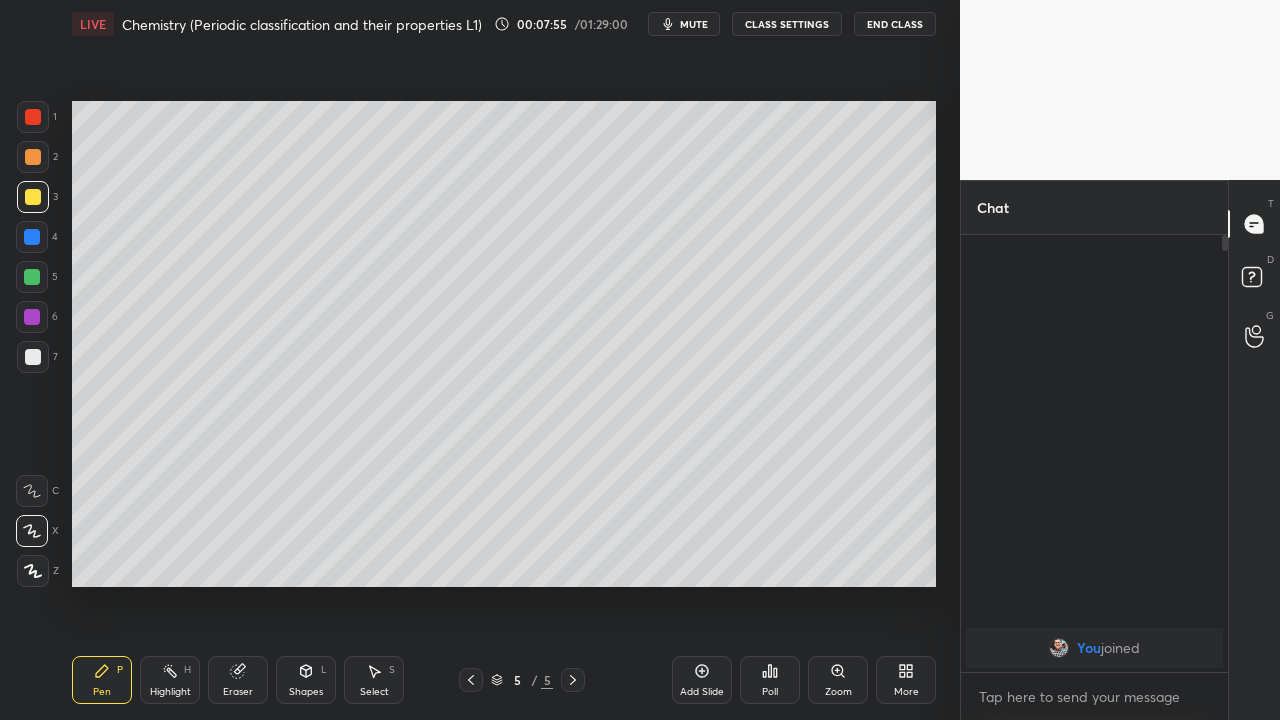 click on "Eraser" at bounding box center [238, 692] 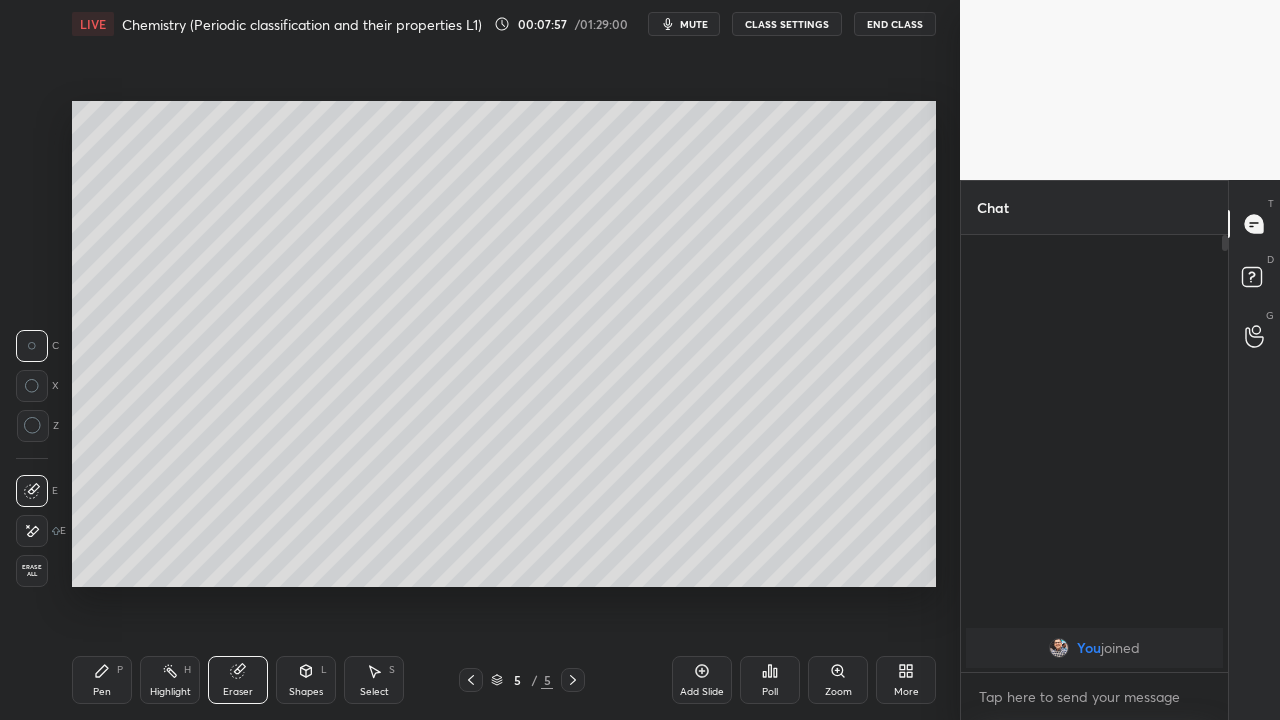 click on "Pen P" at bounding box center [102, 680] 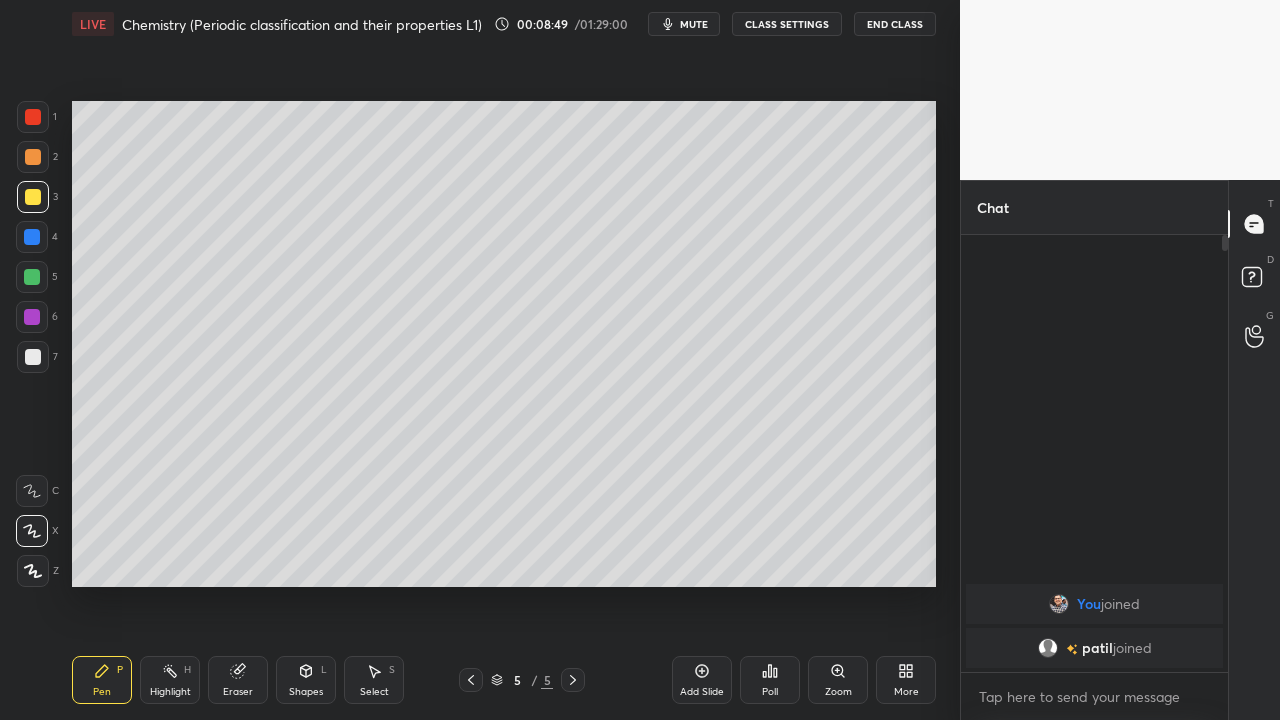 click 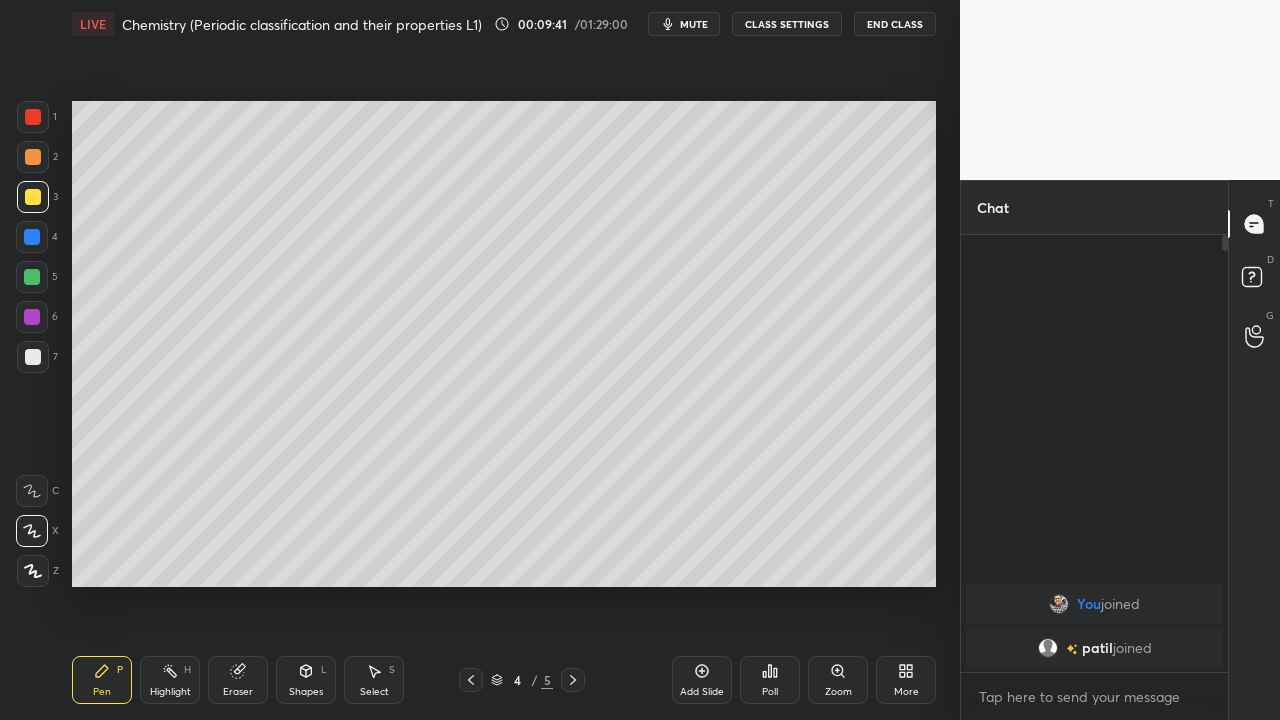 click 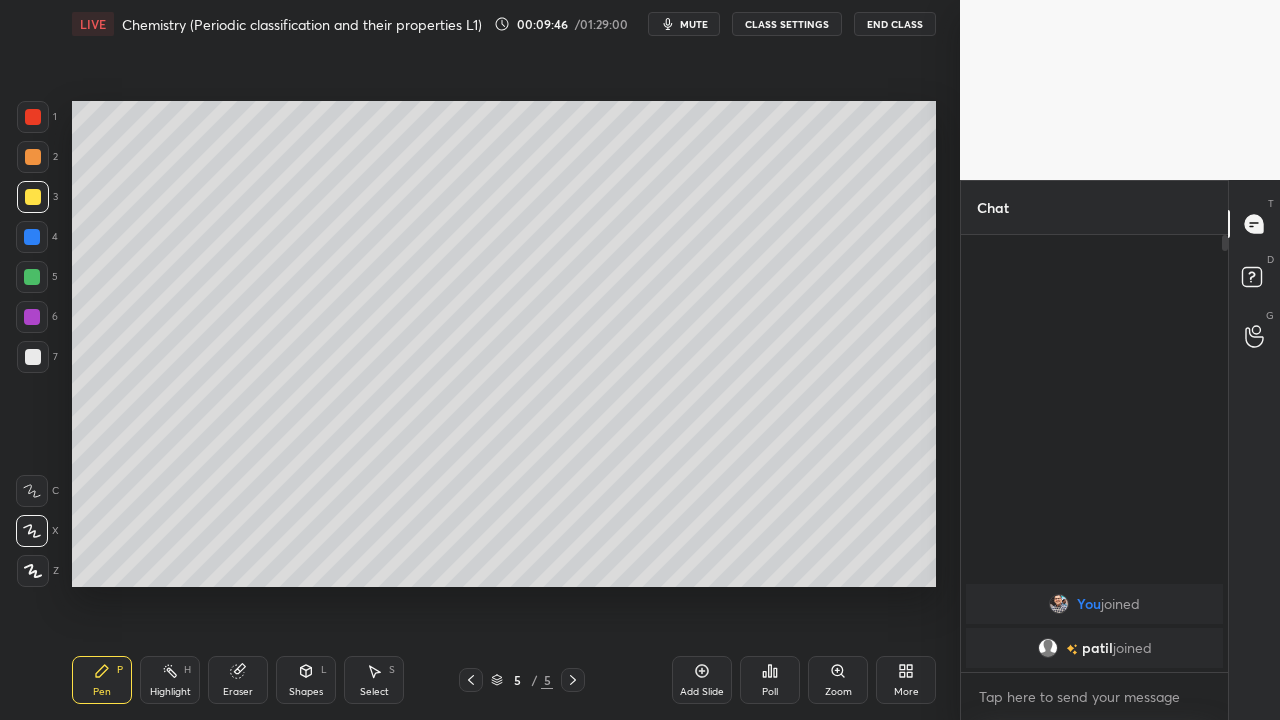 click at bounding box center (32, 277) 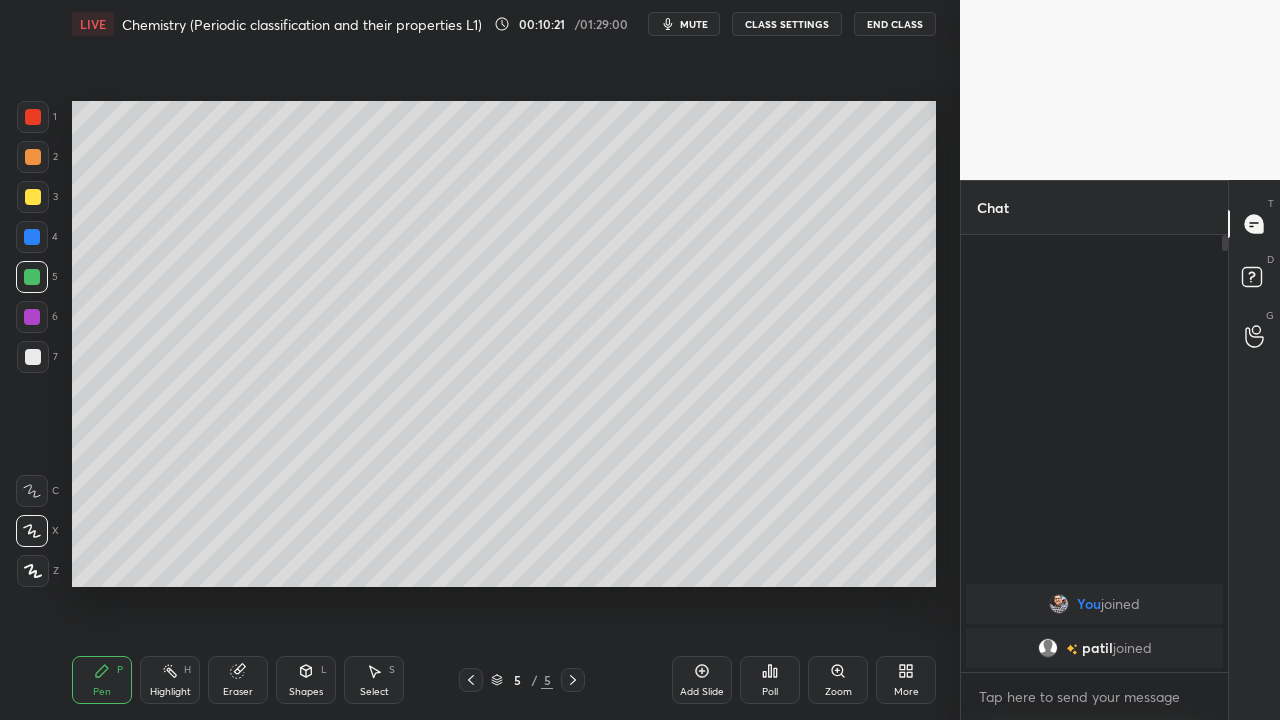 click 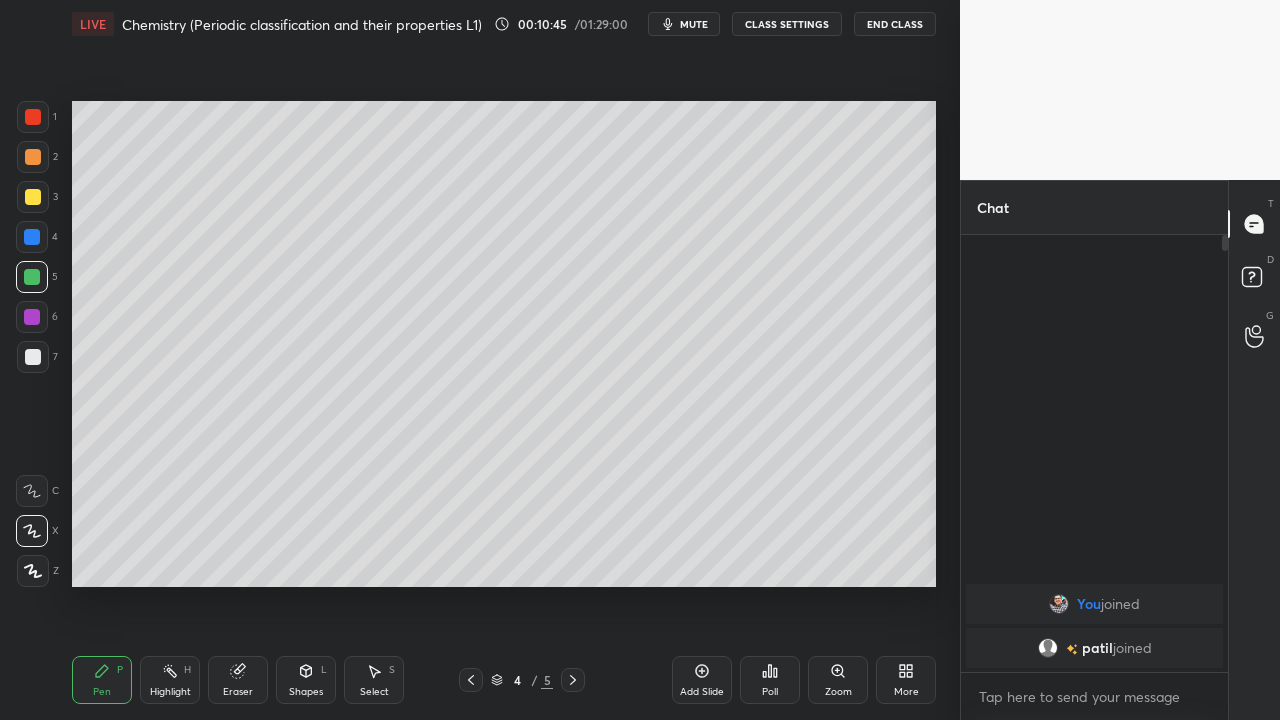 click 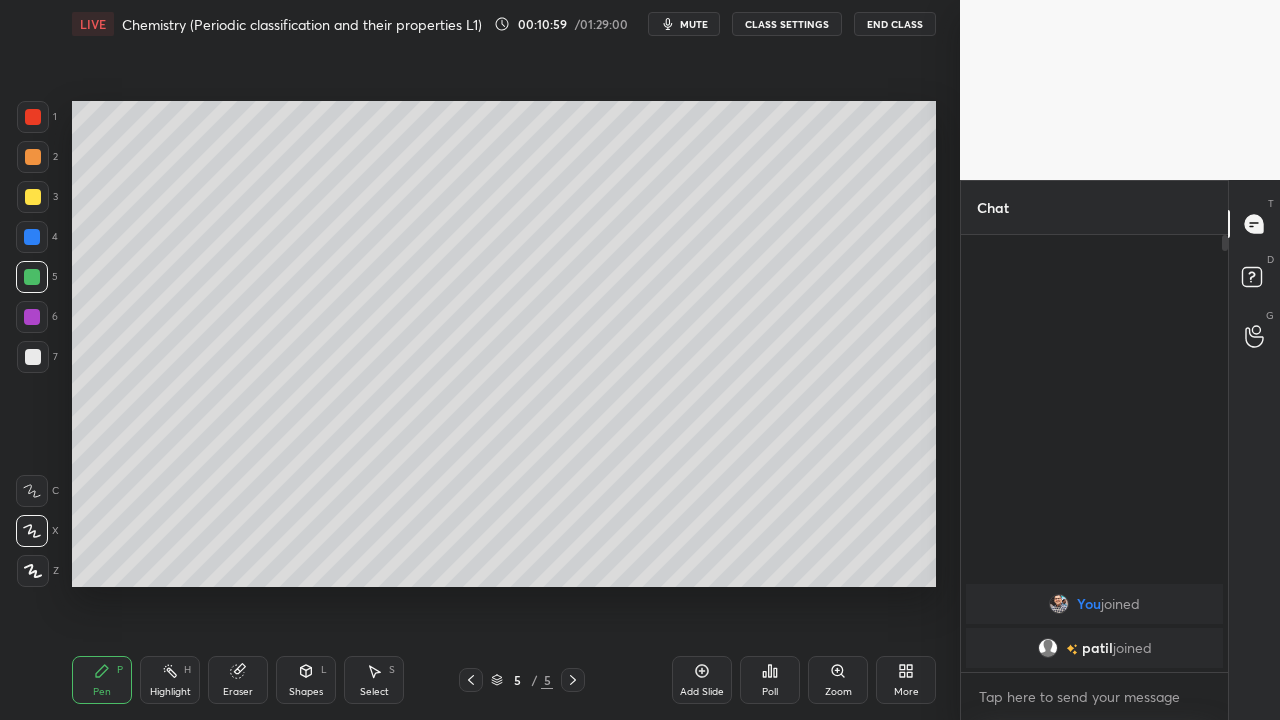 click at bounding box center [33, 197] 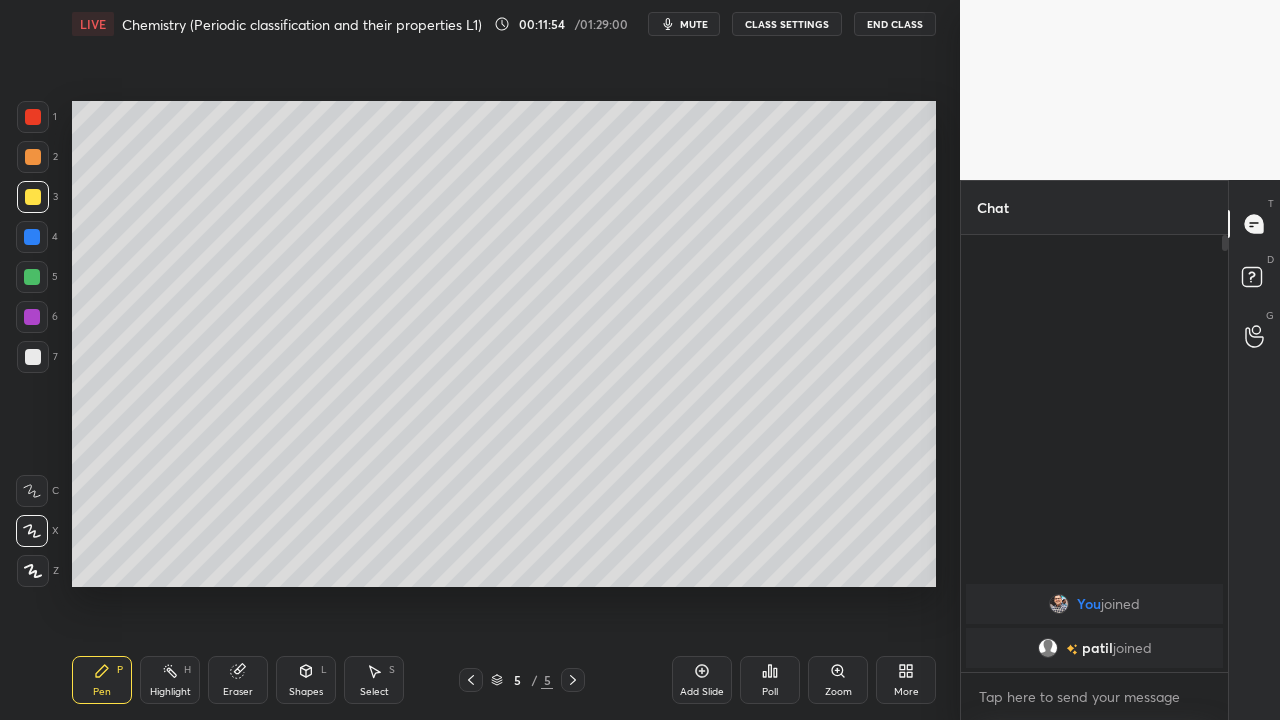 click 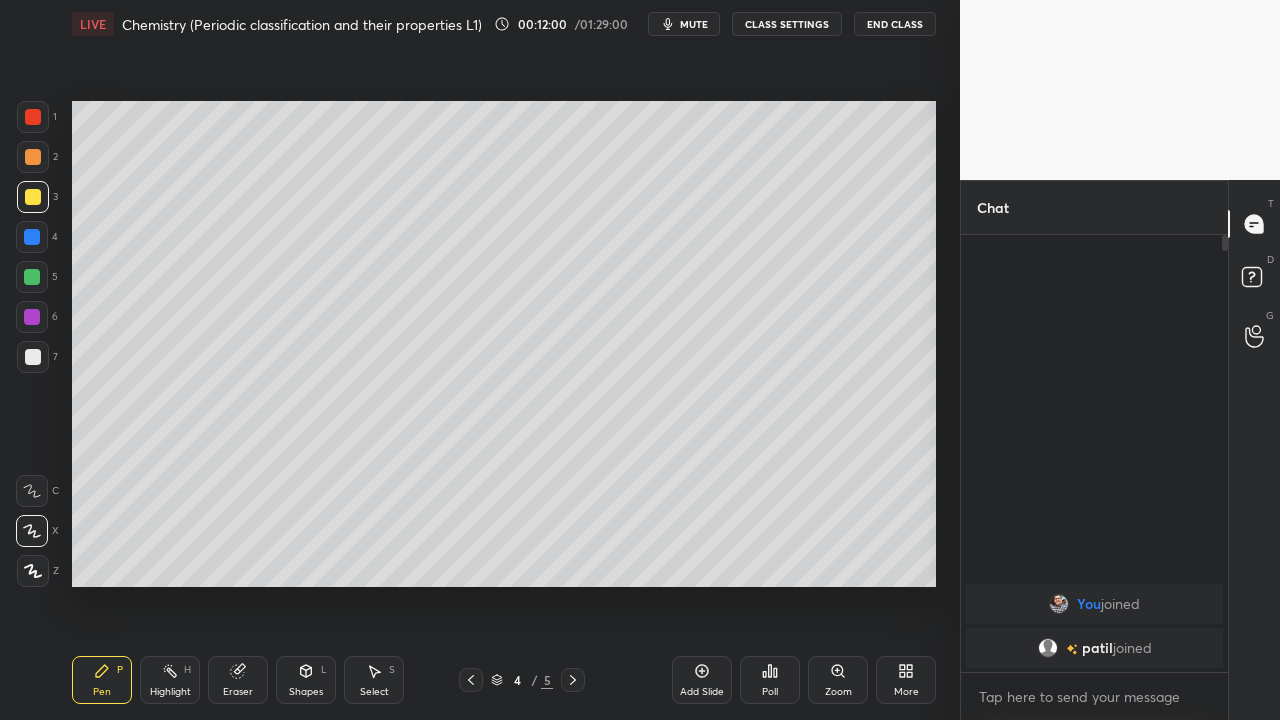 click 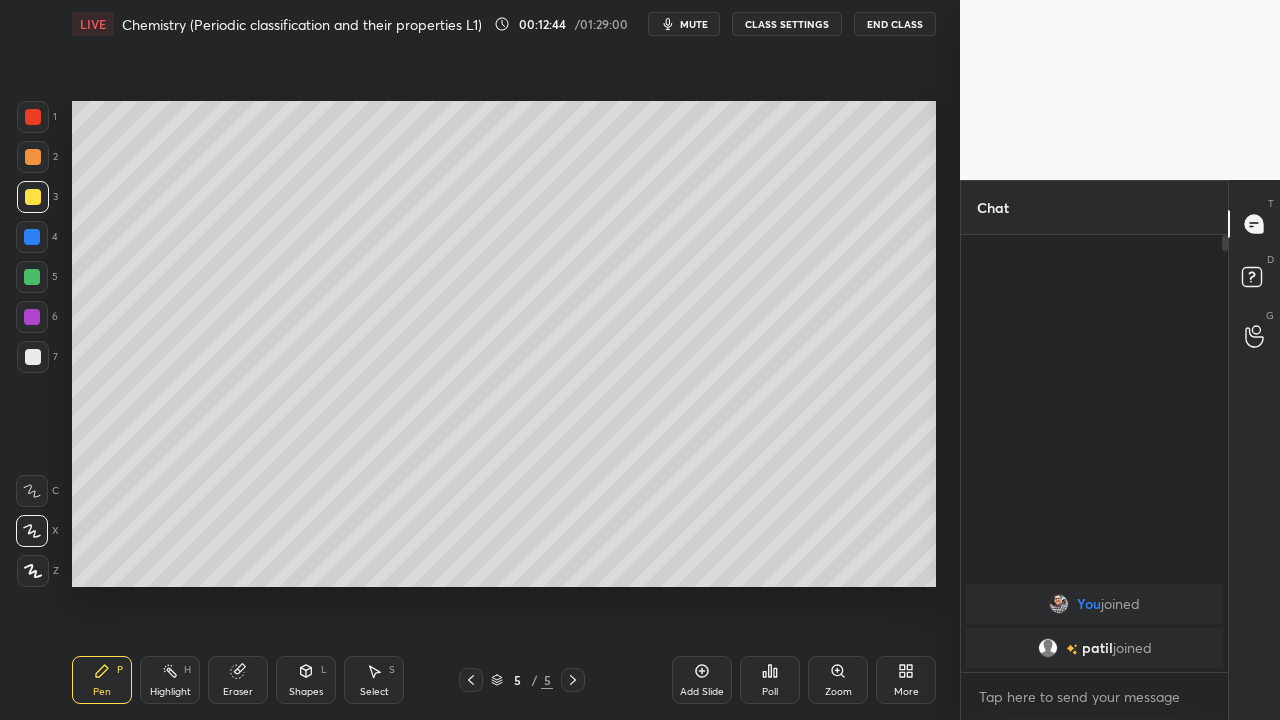 click 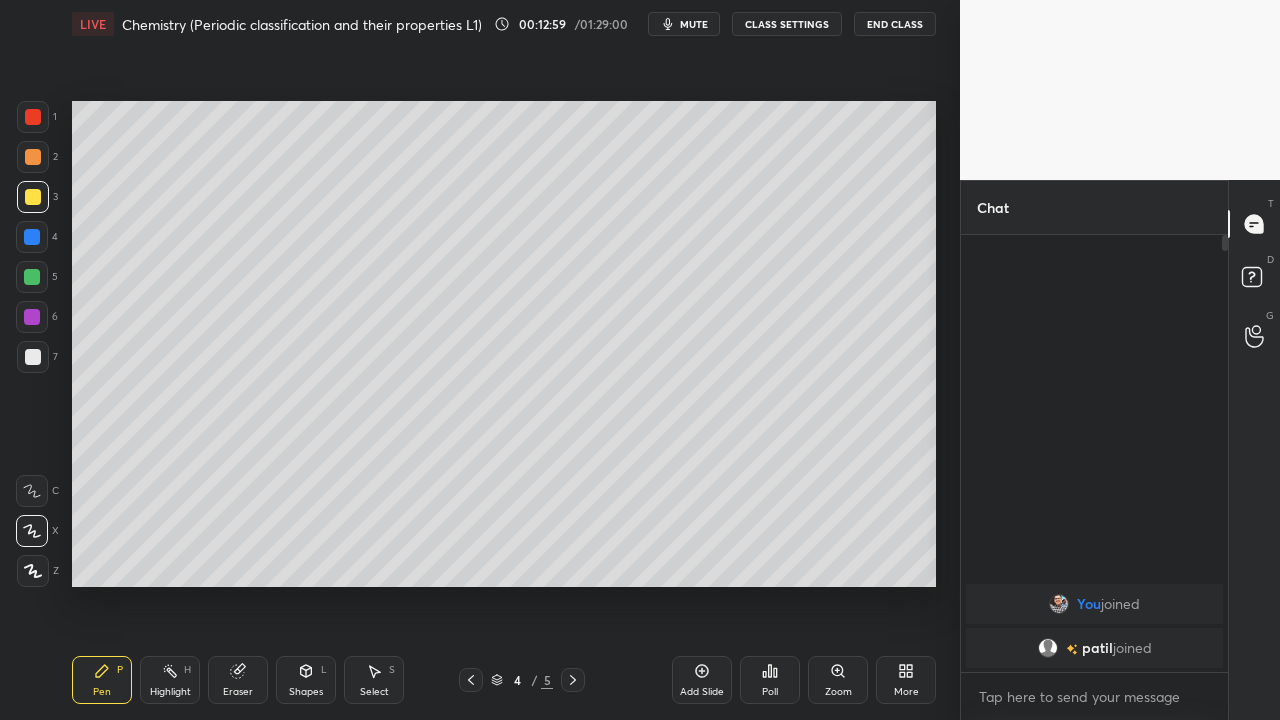 click 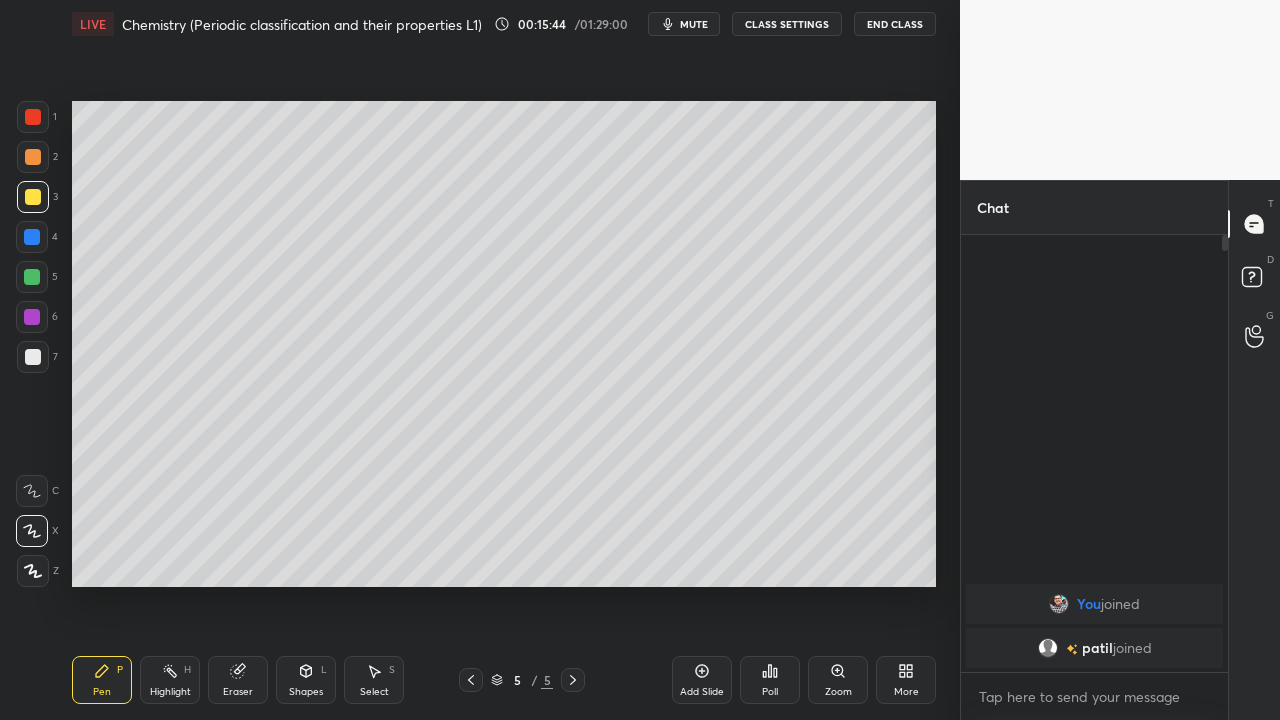 click at bounding box center (33, 357) 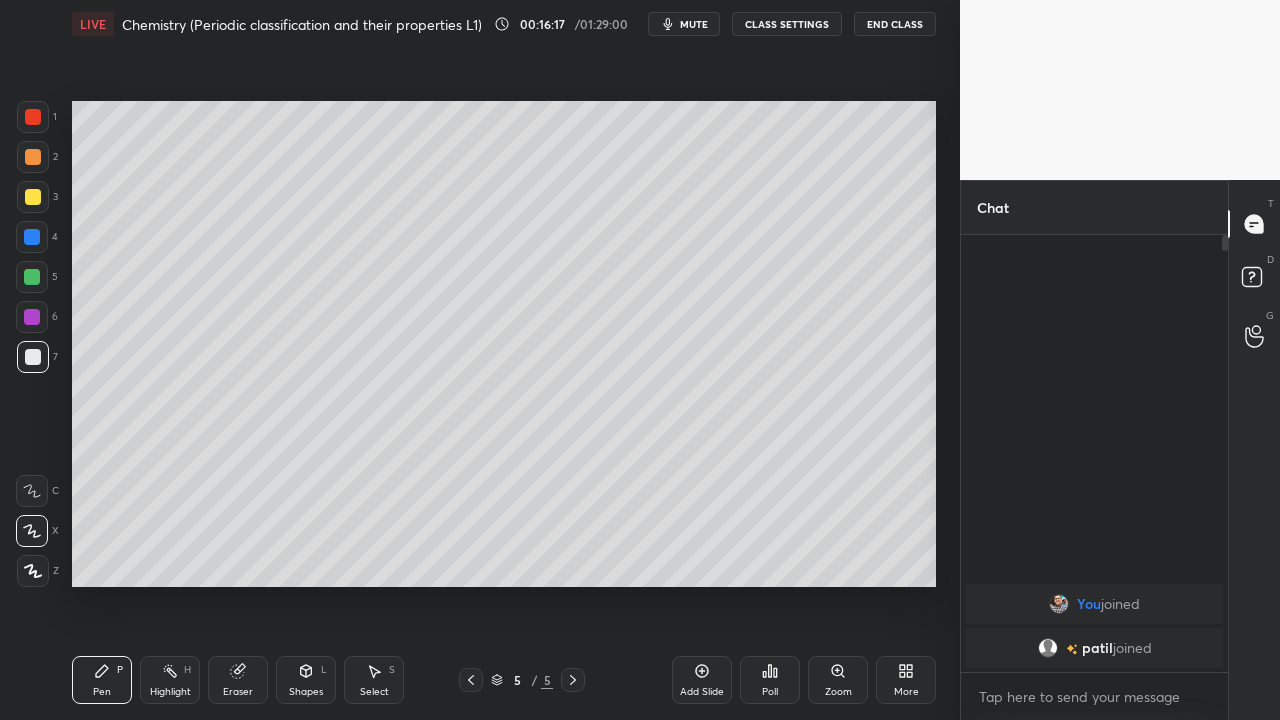 click on "Add Slide" at bounding box center (702, 680) 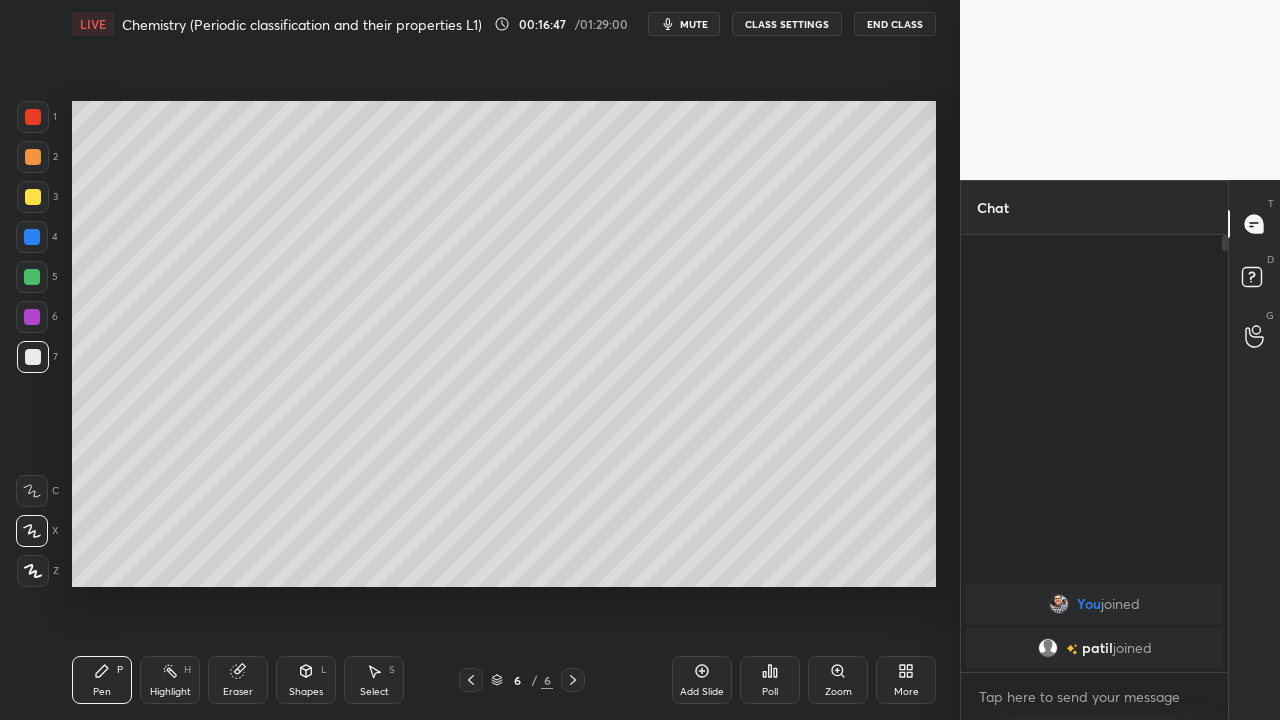 click at bounding box center [32, 277] 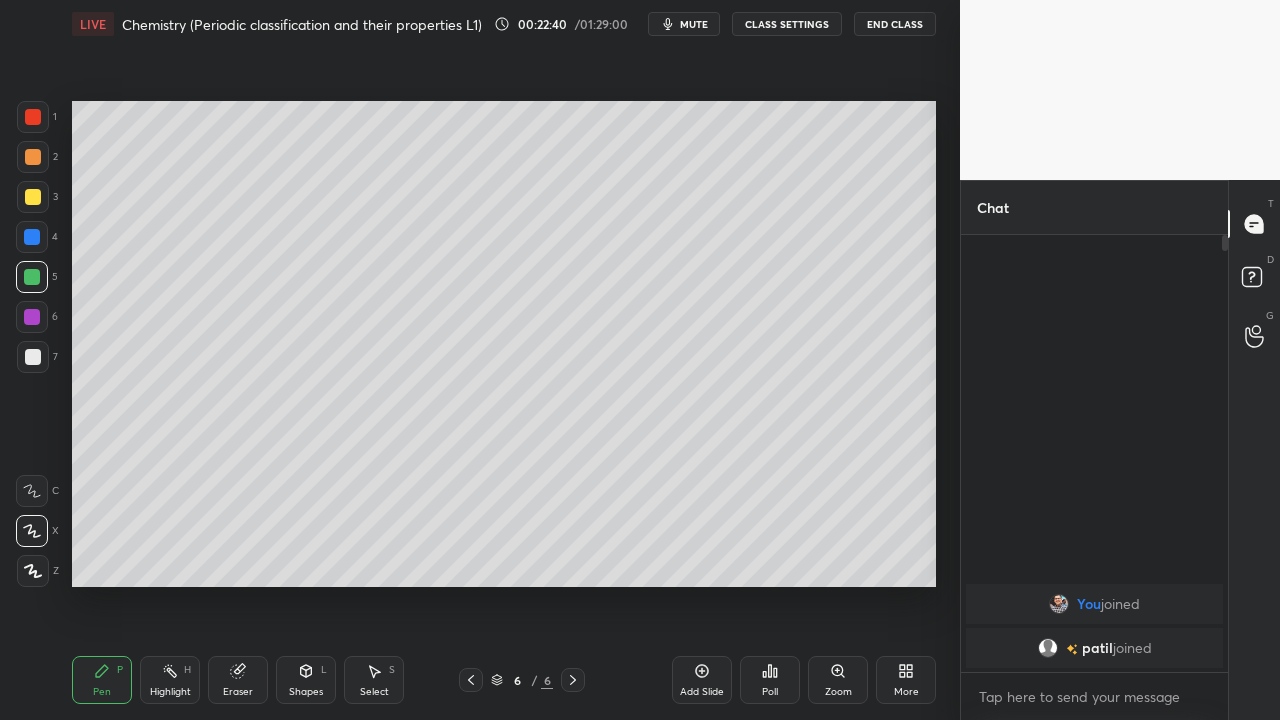 click at bounding box center [33, 357] 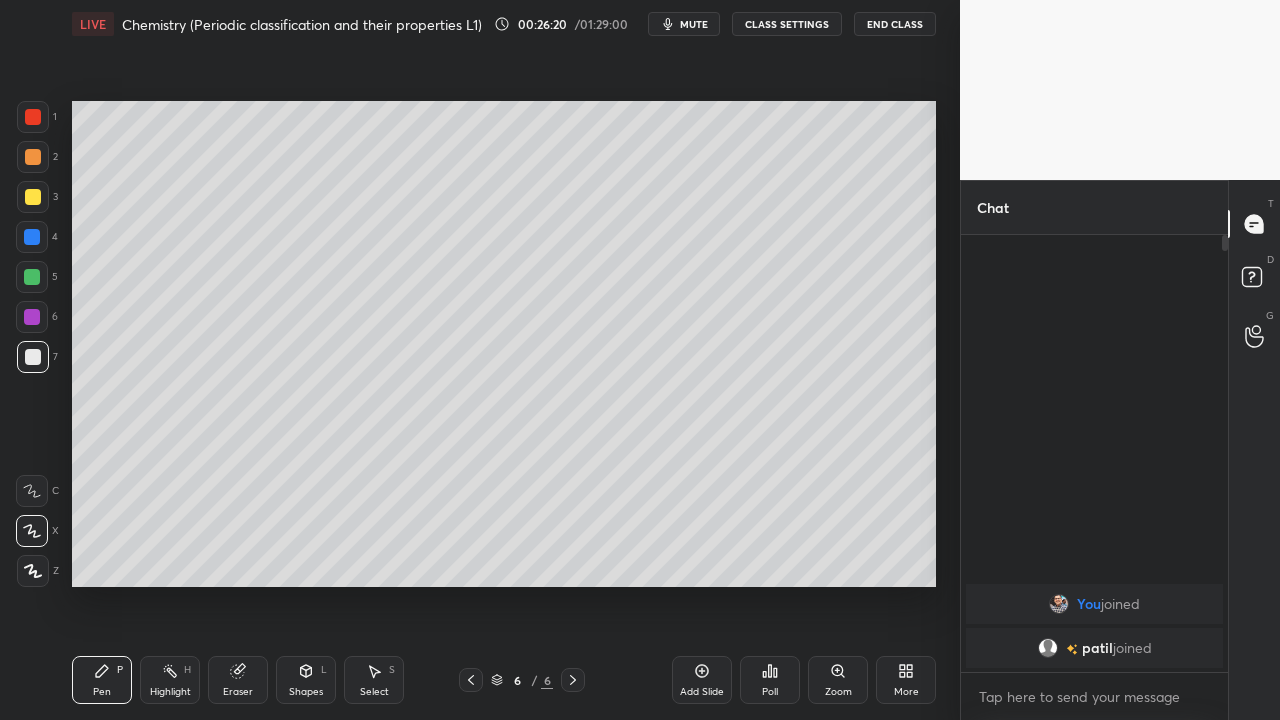 click on "Eraser" at bounding box center (238, 692) 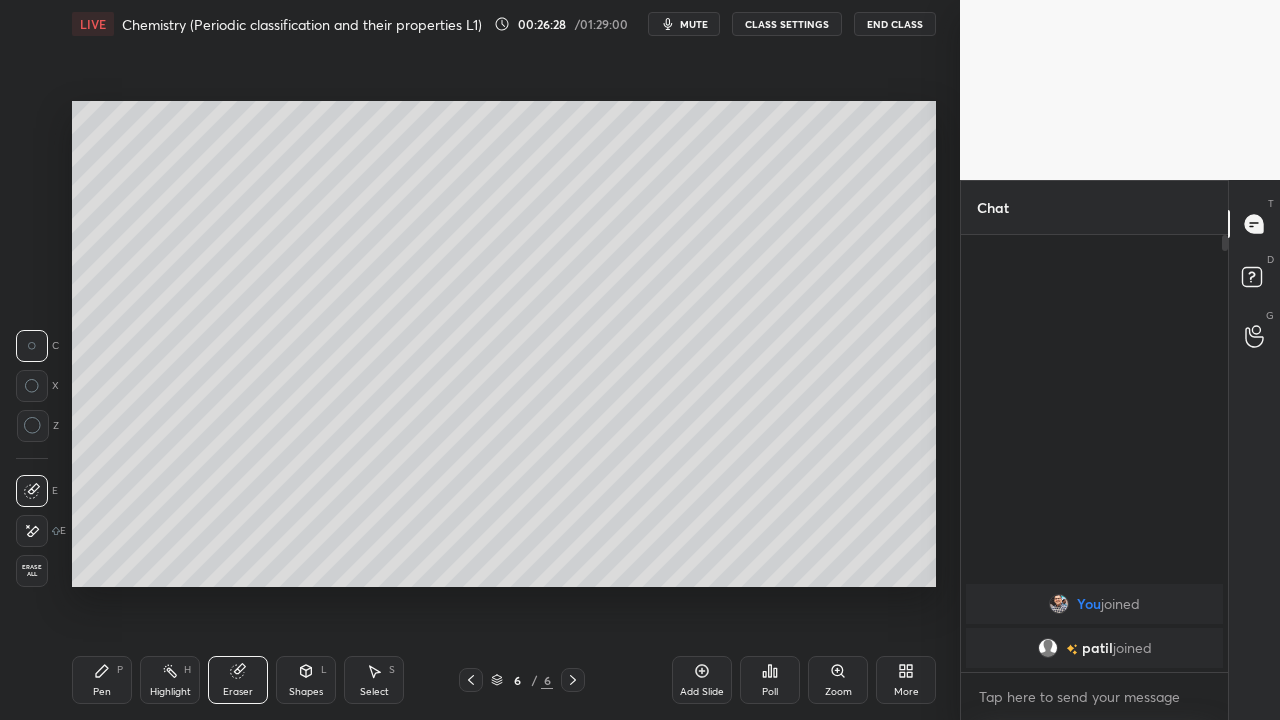 click on "Pen P" at bounding box center [102, 680] 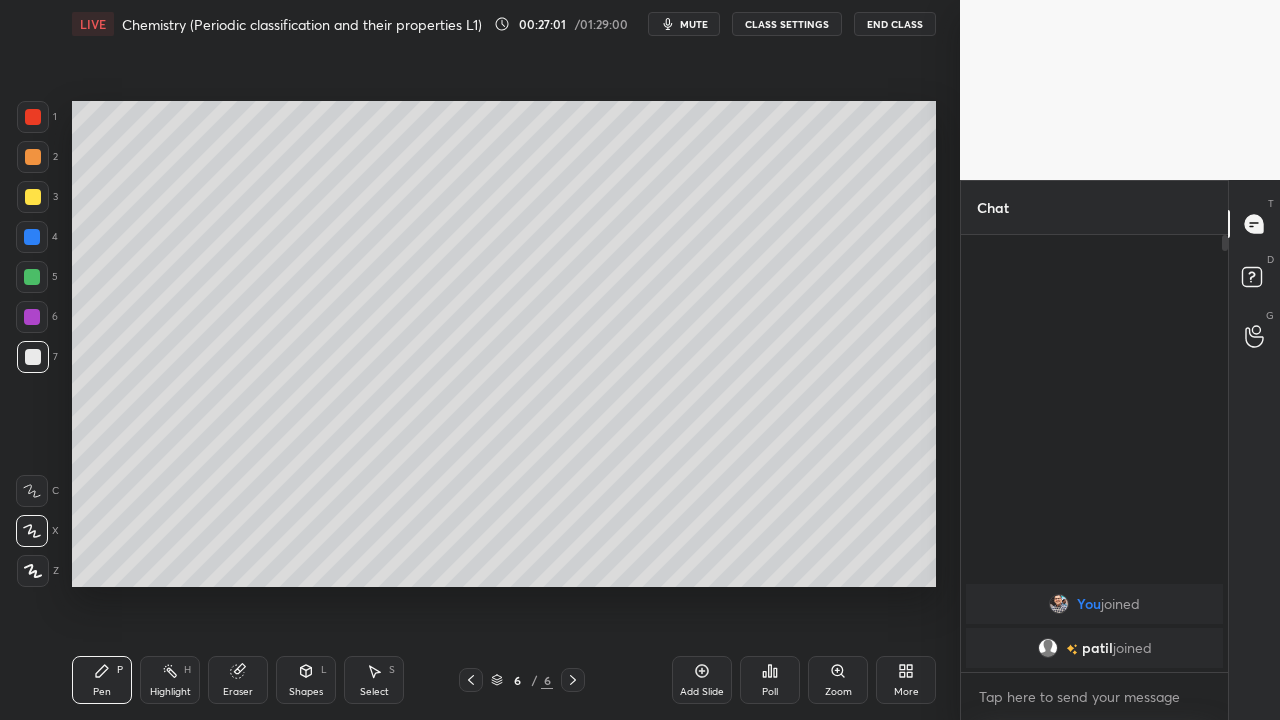 click on "Add Slide" at bounding box center (702, 680) 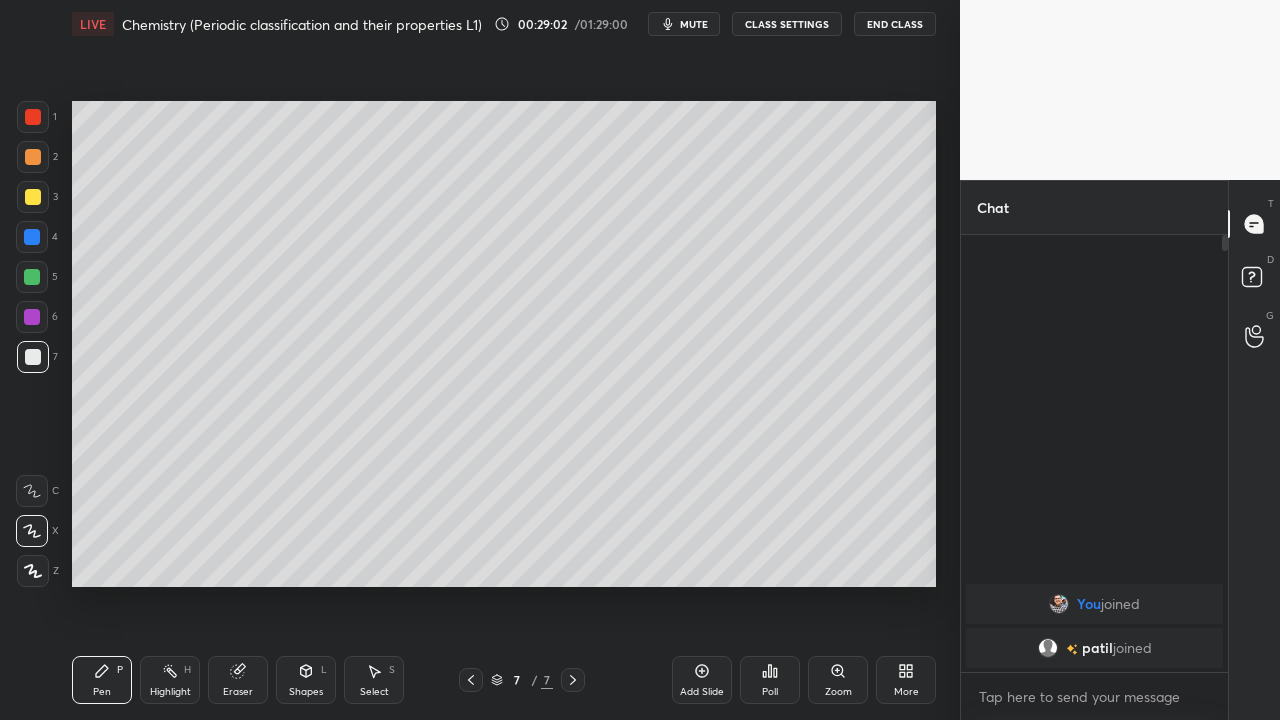 click at bounding box center [32, 277] 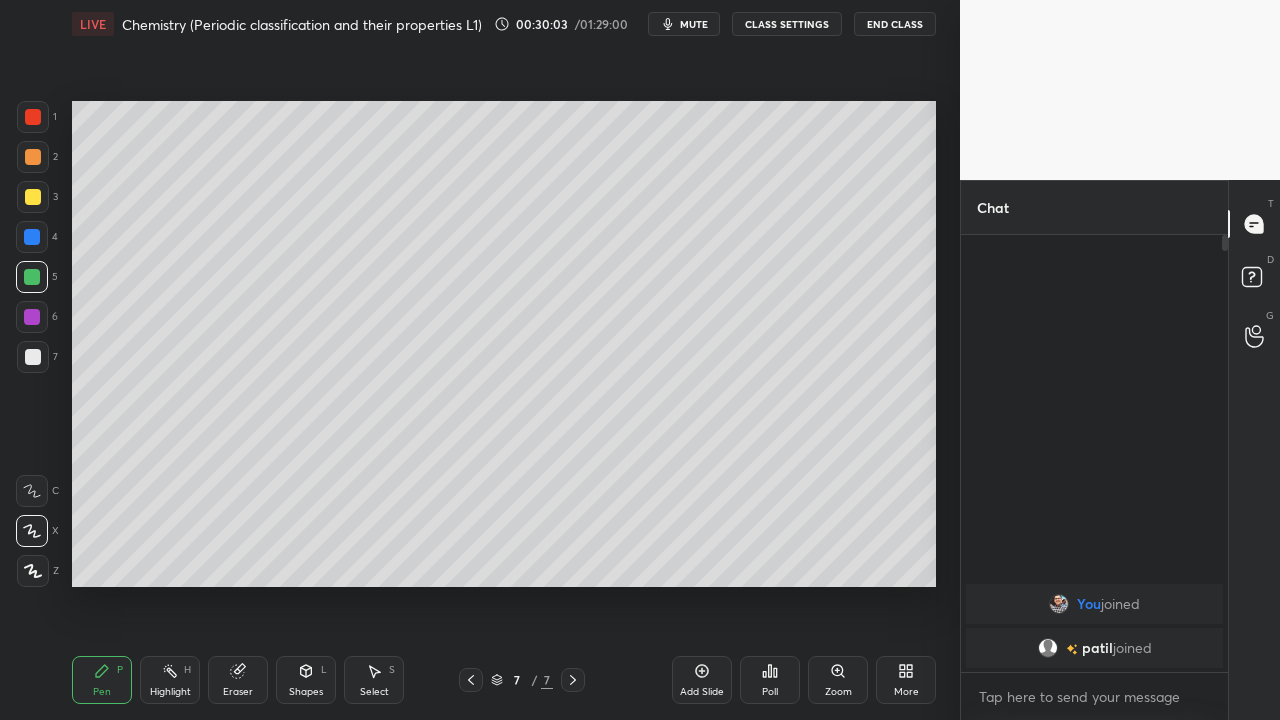 click 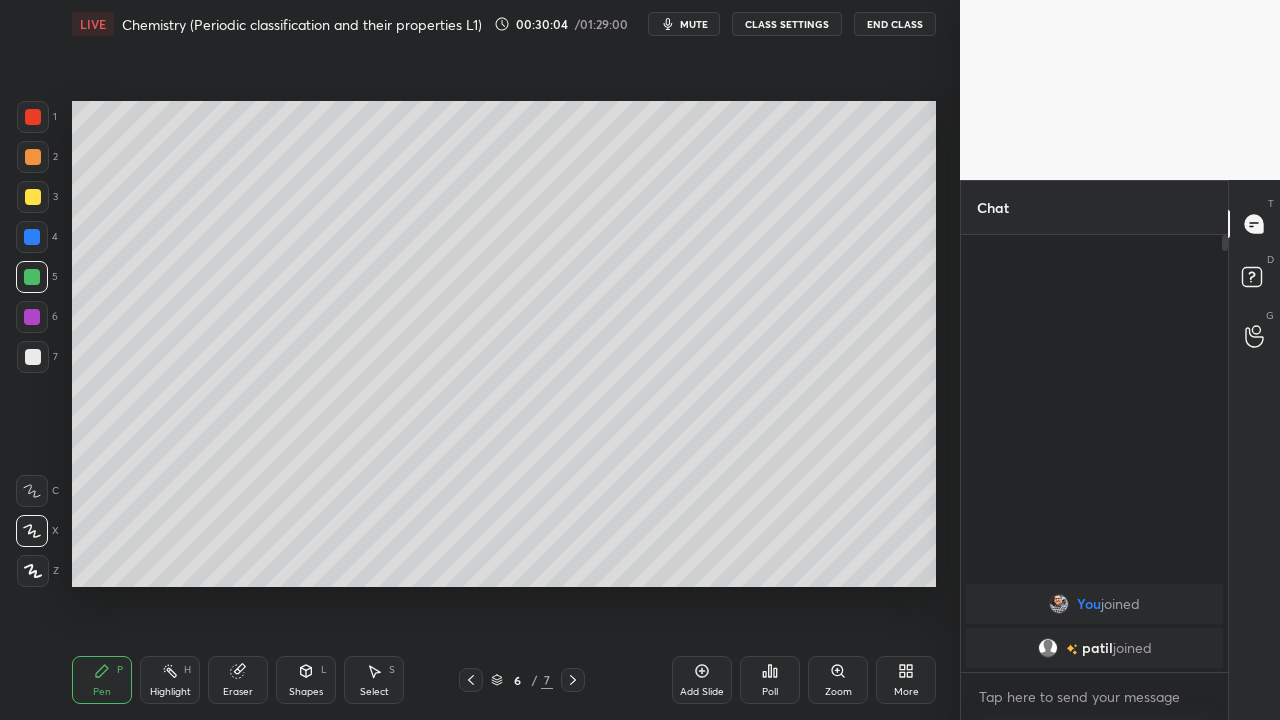 click 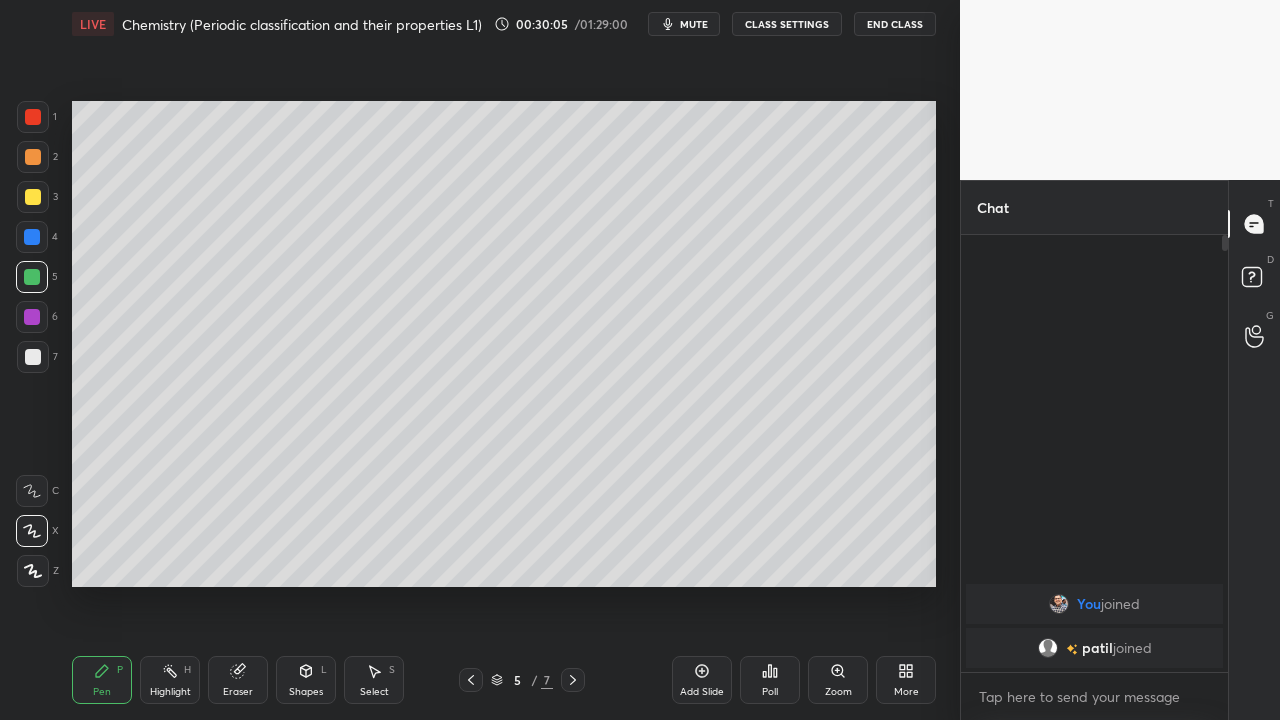 click 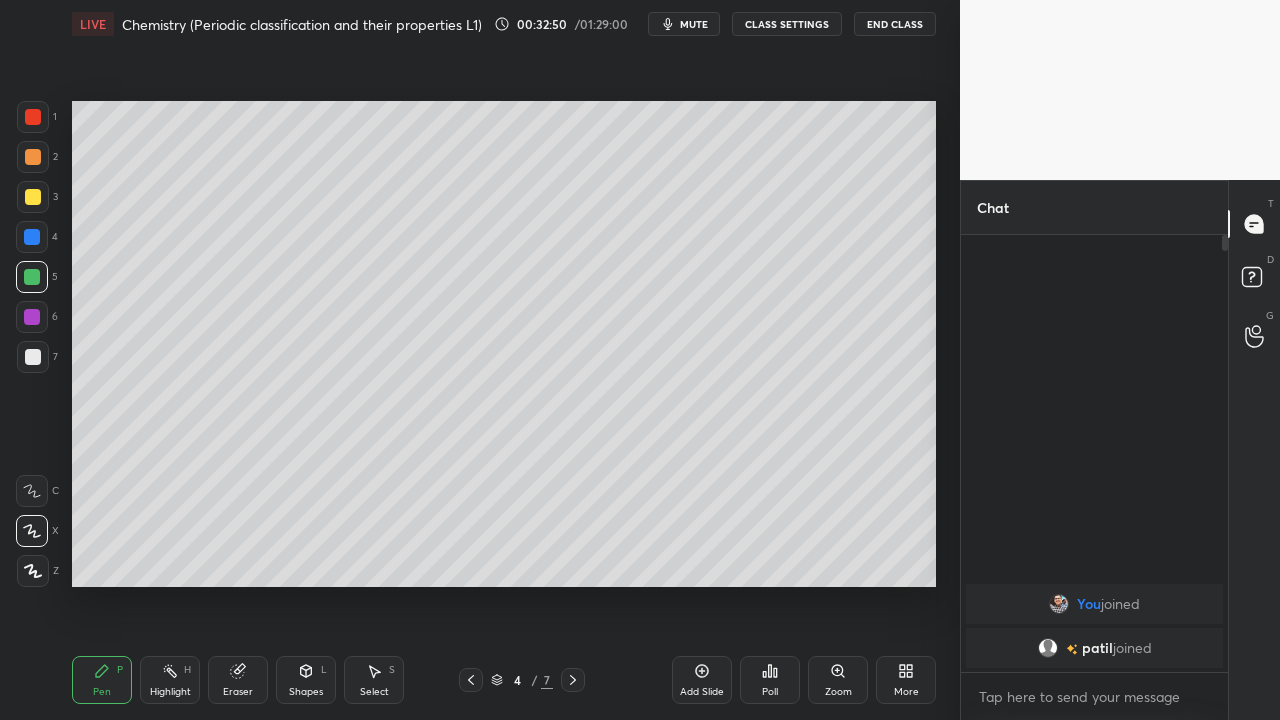 click 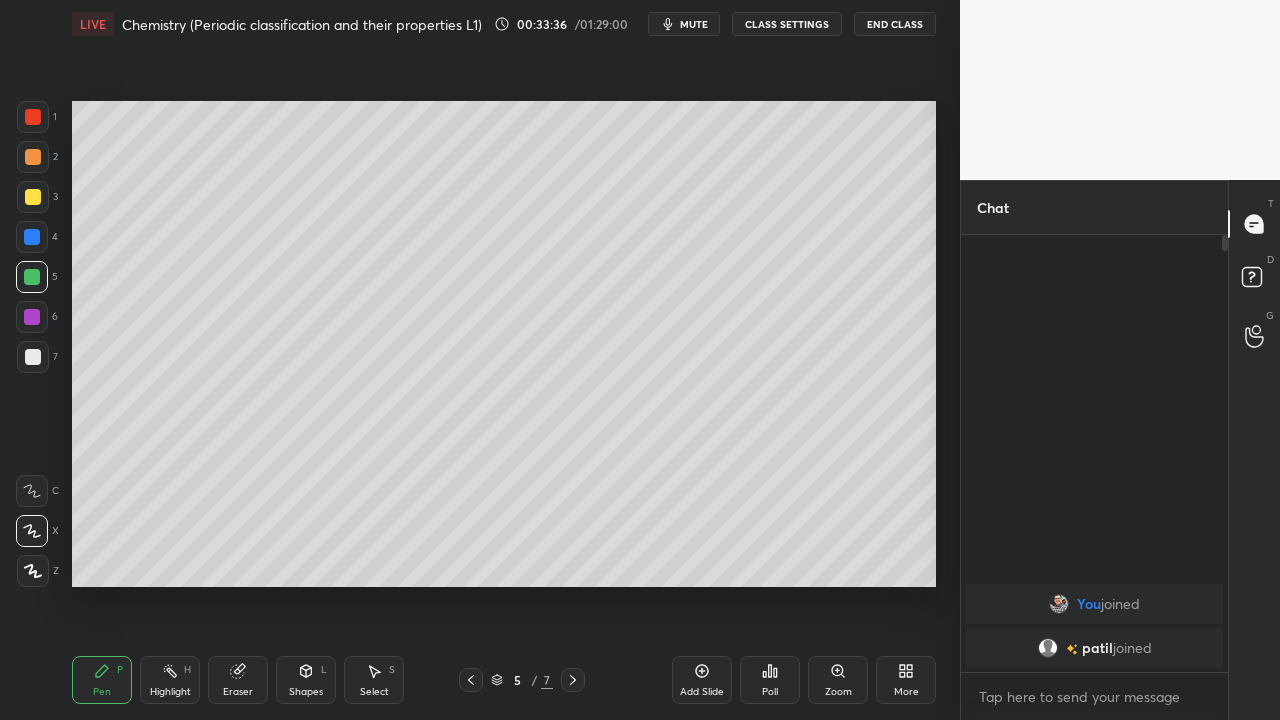 click at bounding box center (33, 197) 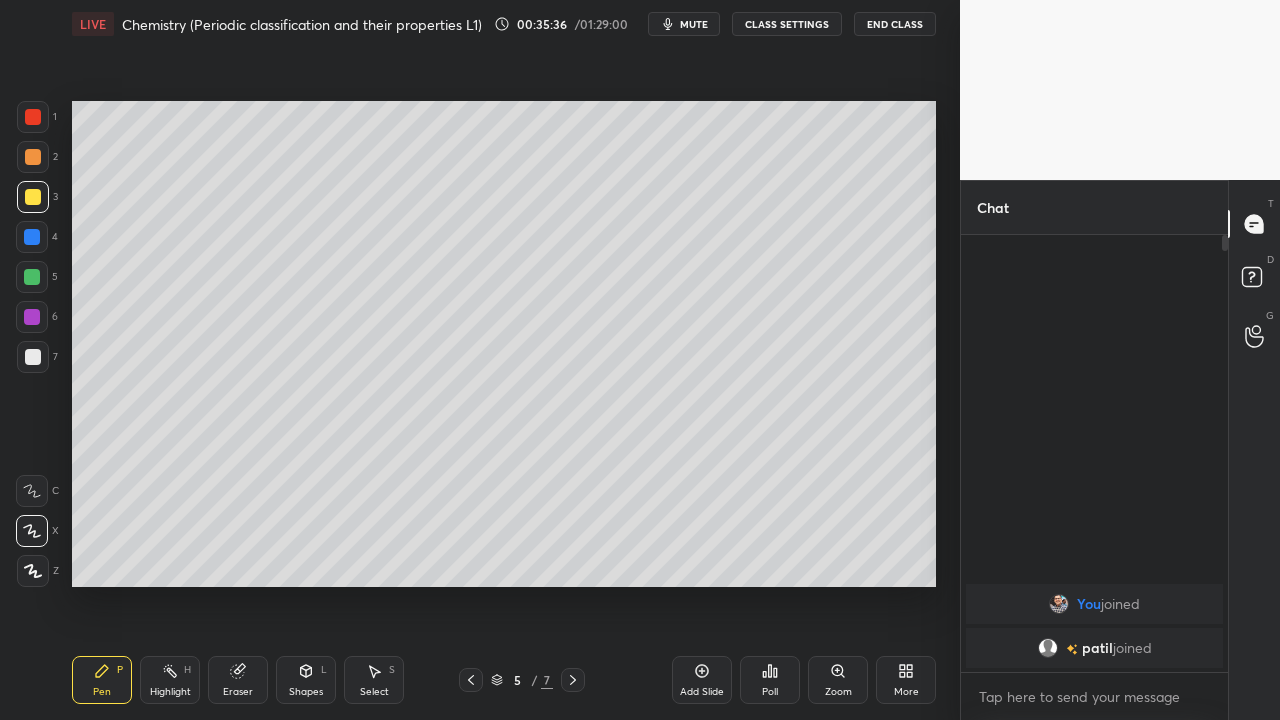 click at bounding box center [573, 680] 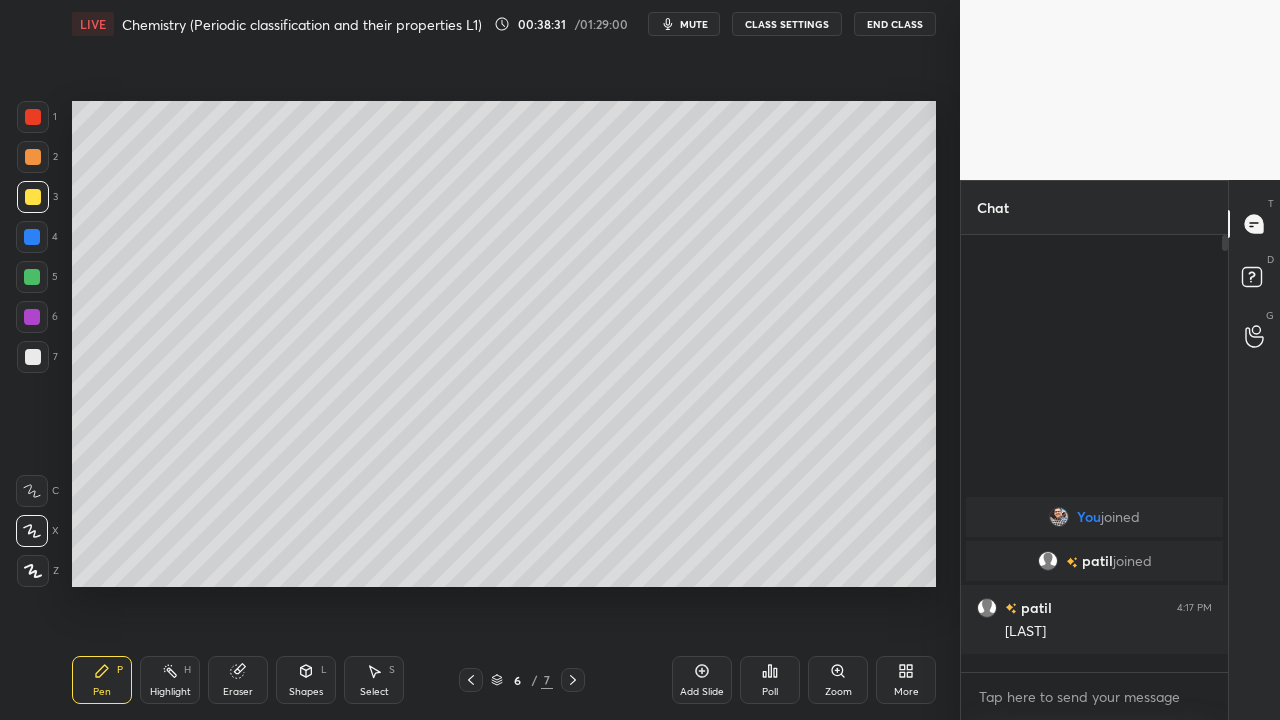 click 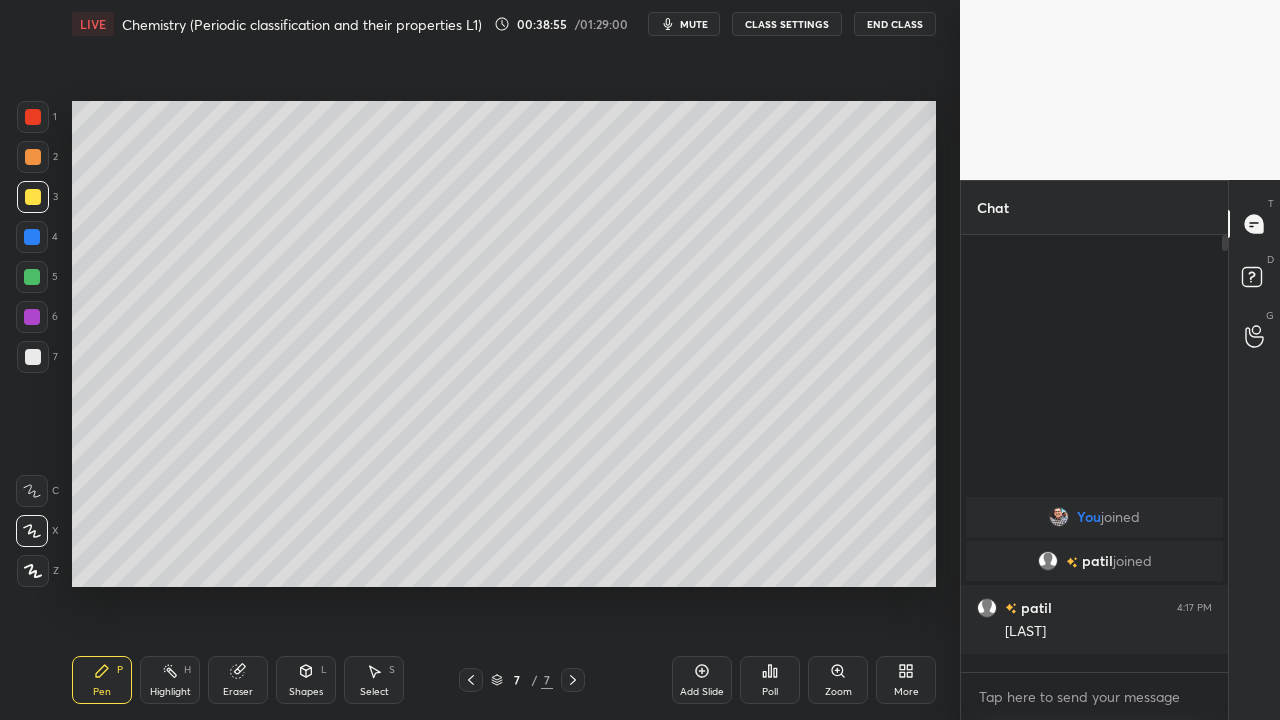 click at bounding box center (33, 197) 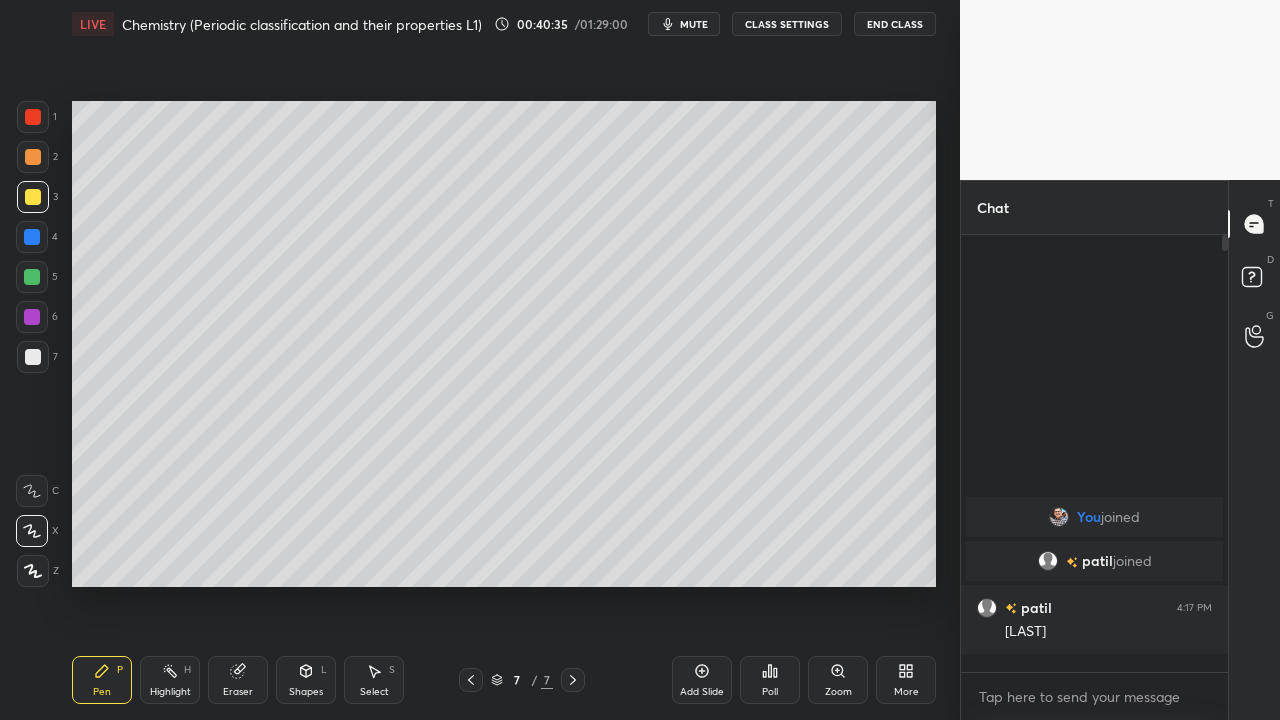 click on "Add Slide" at bounding box center [702, 692] 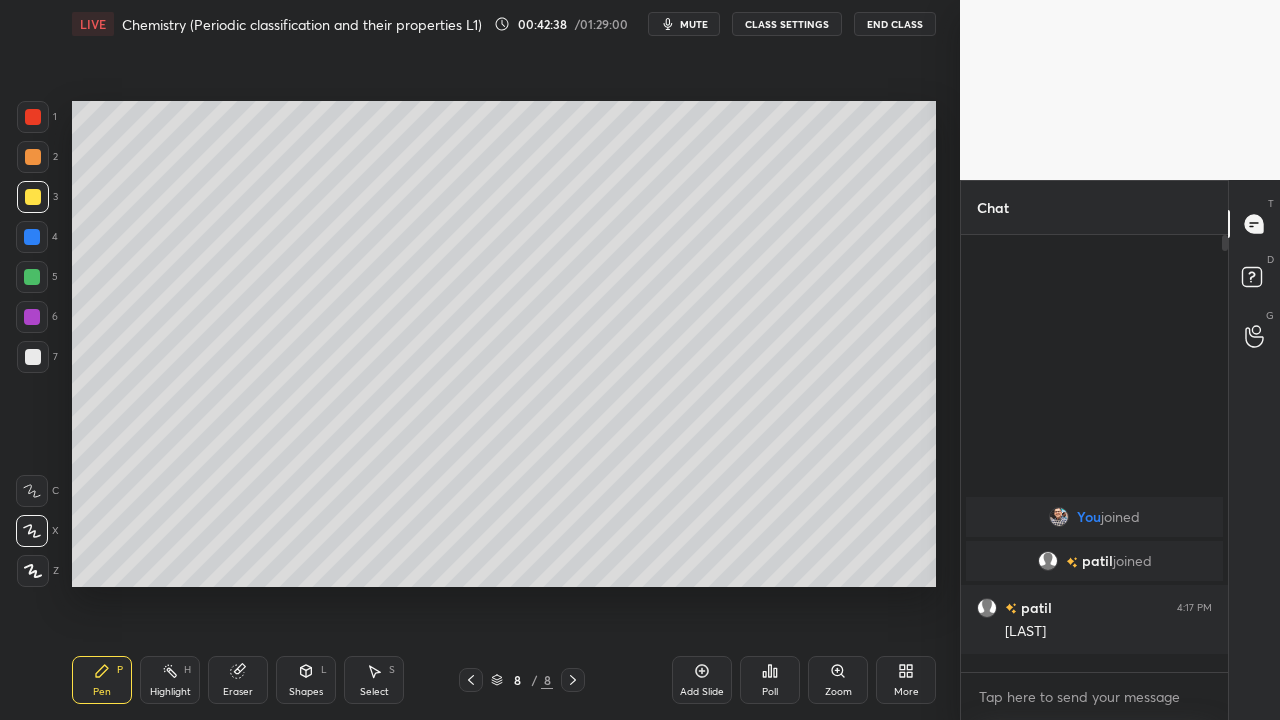click at bounding box center [32, 277] 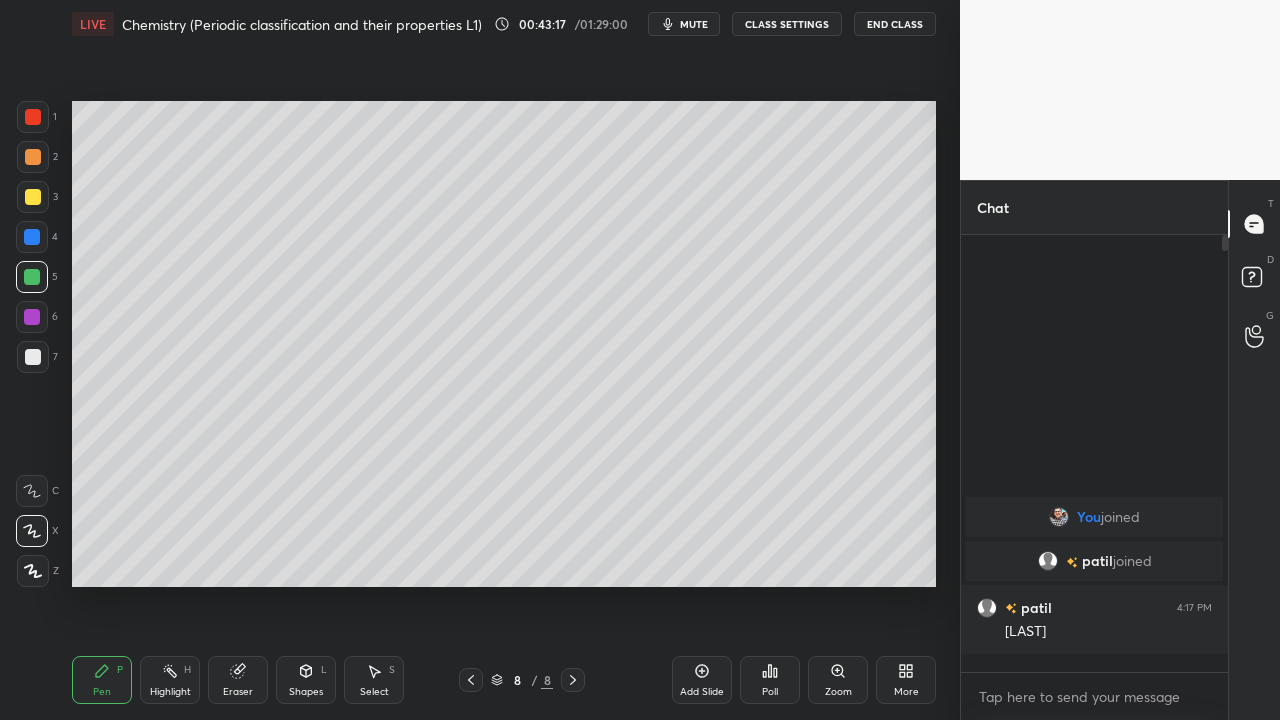 click at bounding box center [33, 197] 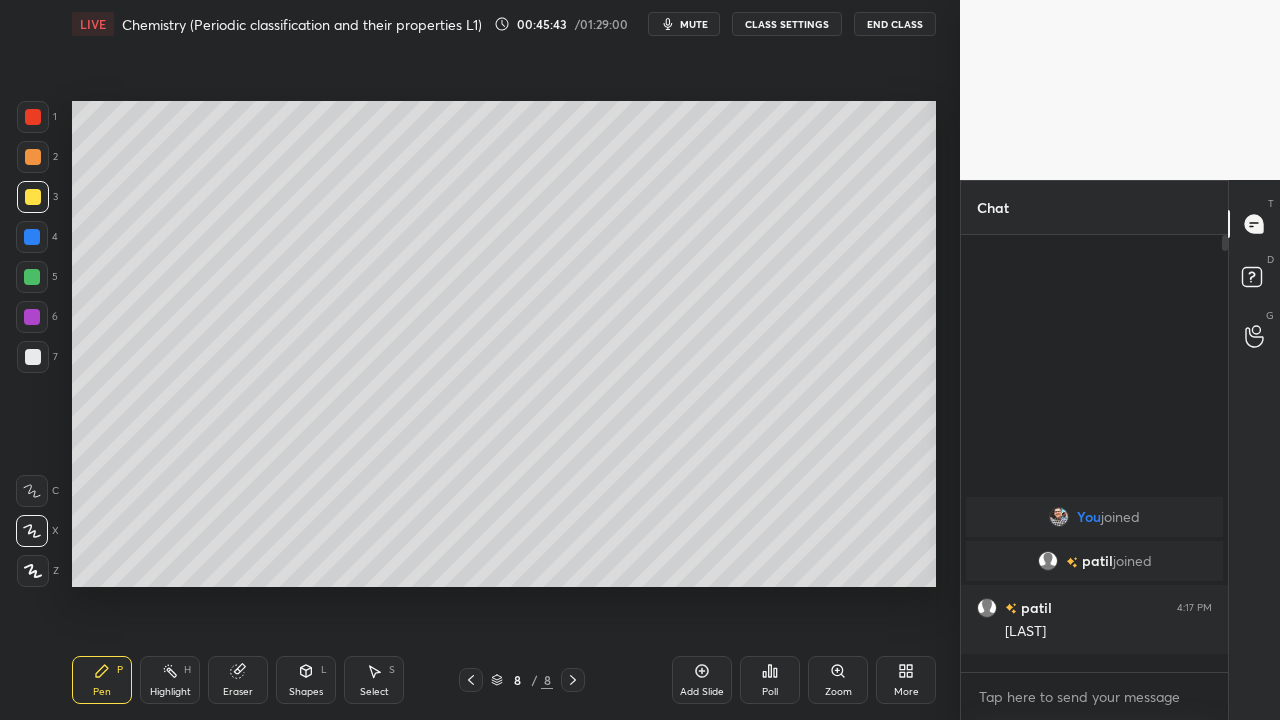 click at bounding box center [33, 357] 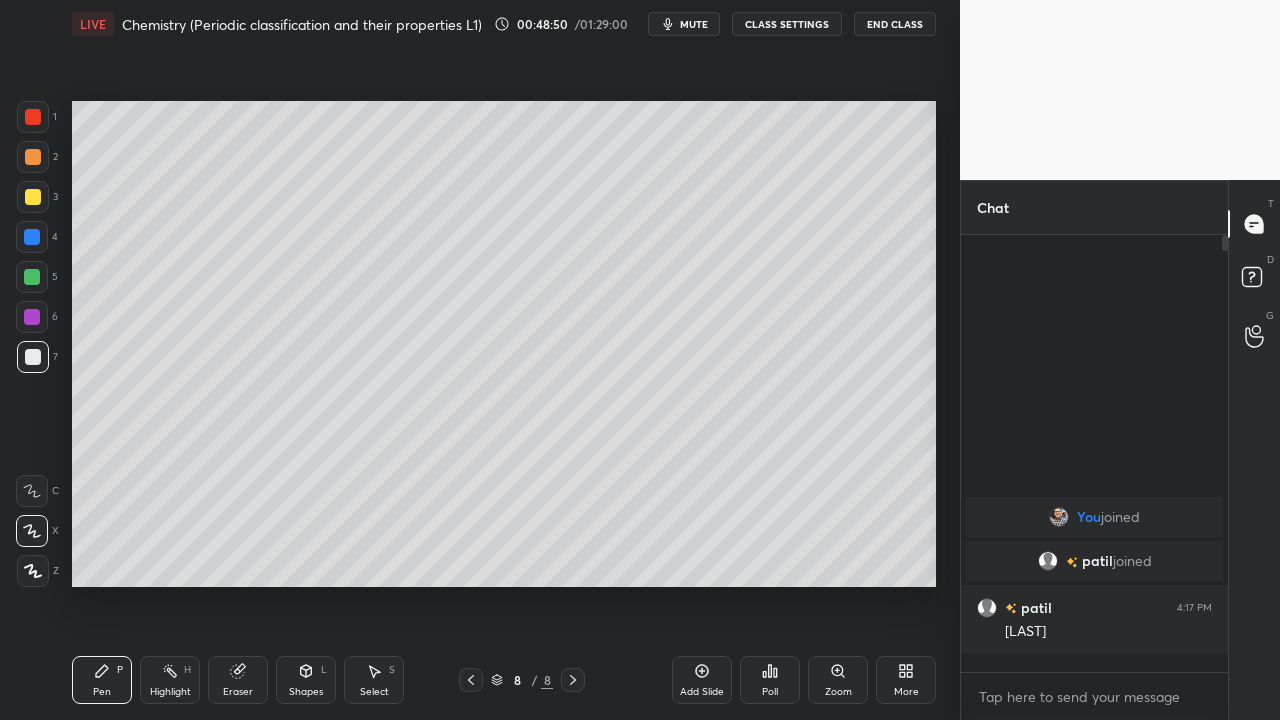 click on "Eraser" at bounding box center [238, 692] 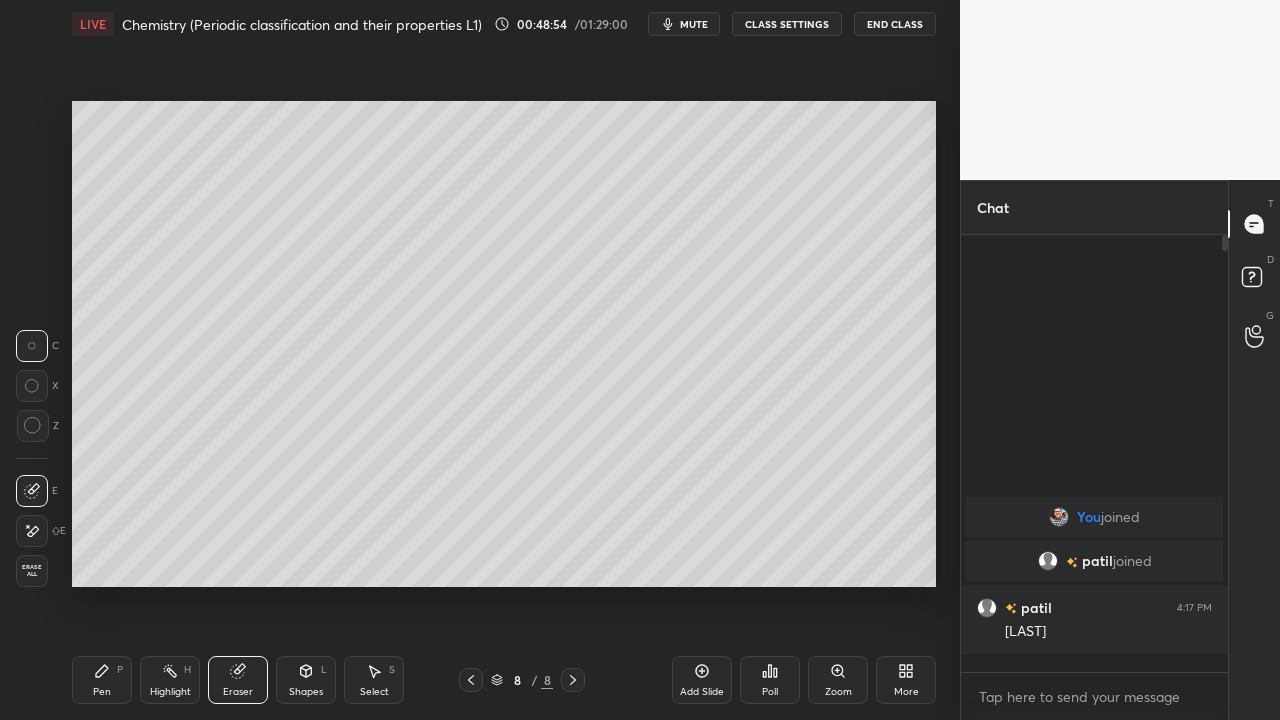 click on "Pen P" at bounding box center (102, 680) 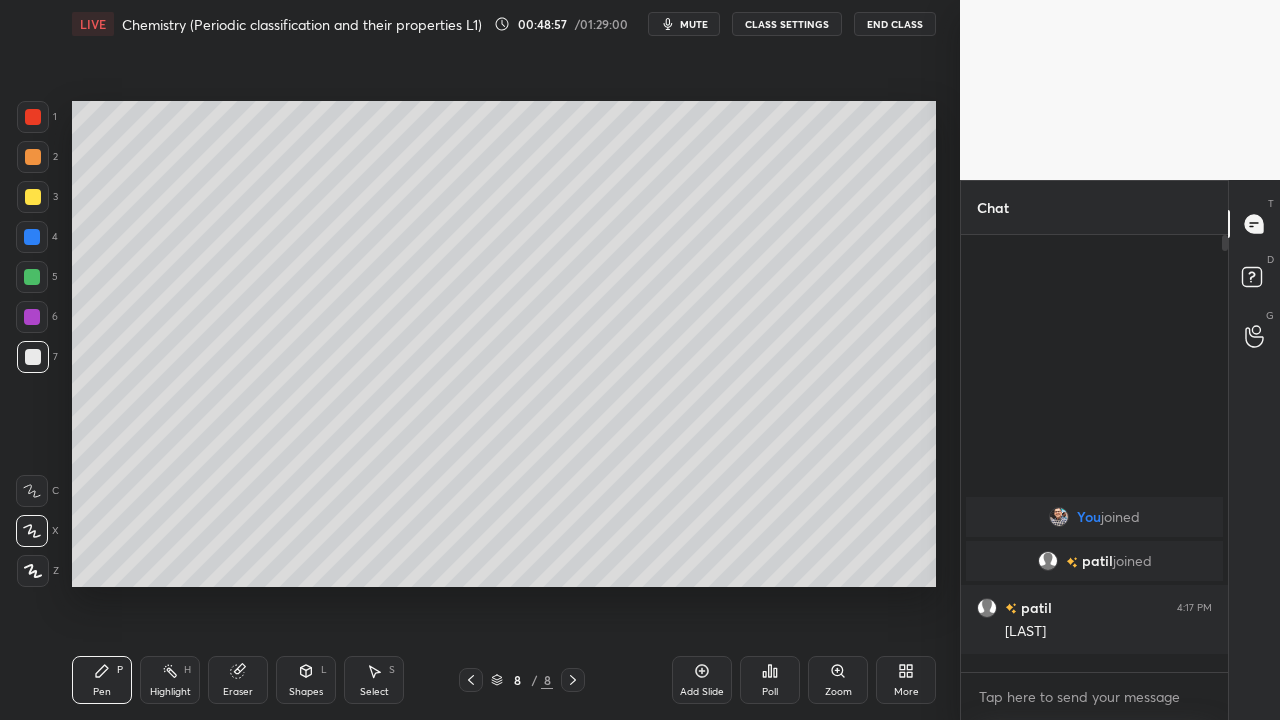 click on "Eraser" at bounding box center [238, 692] 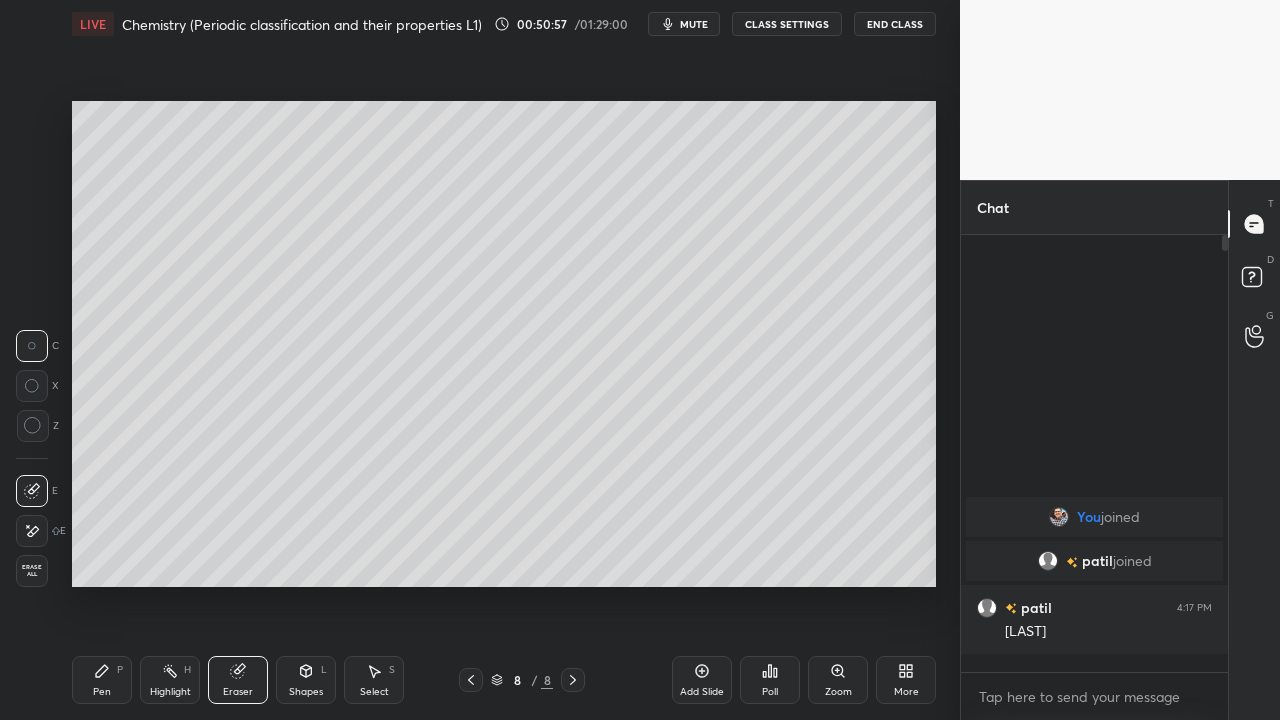 click 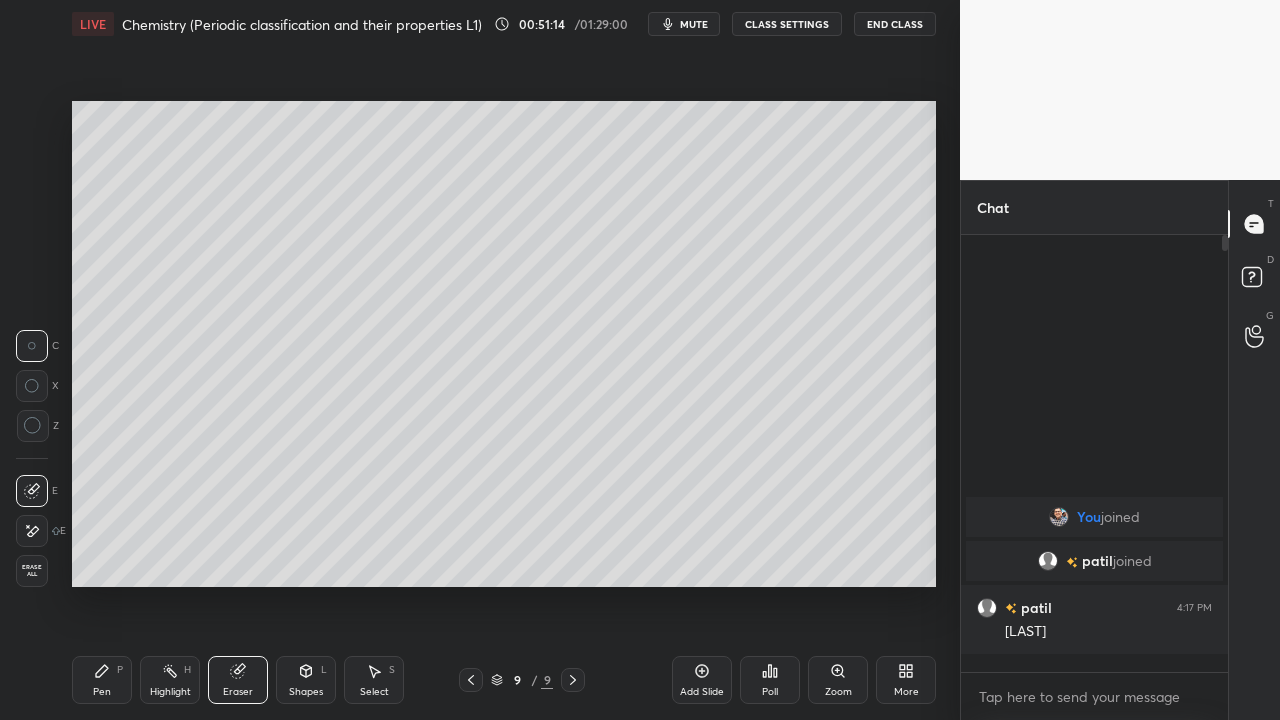 click on "Pen P" at bounding box center [102, 680] 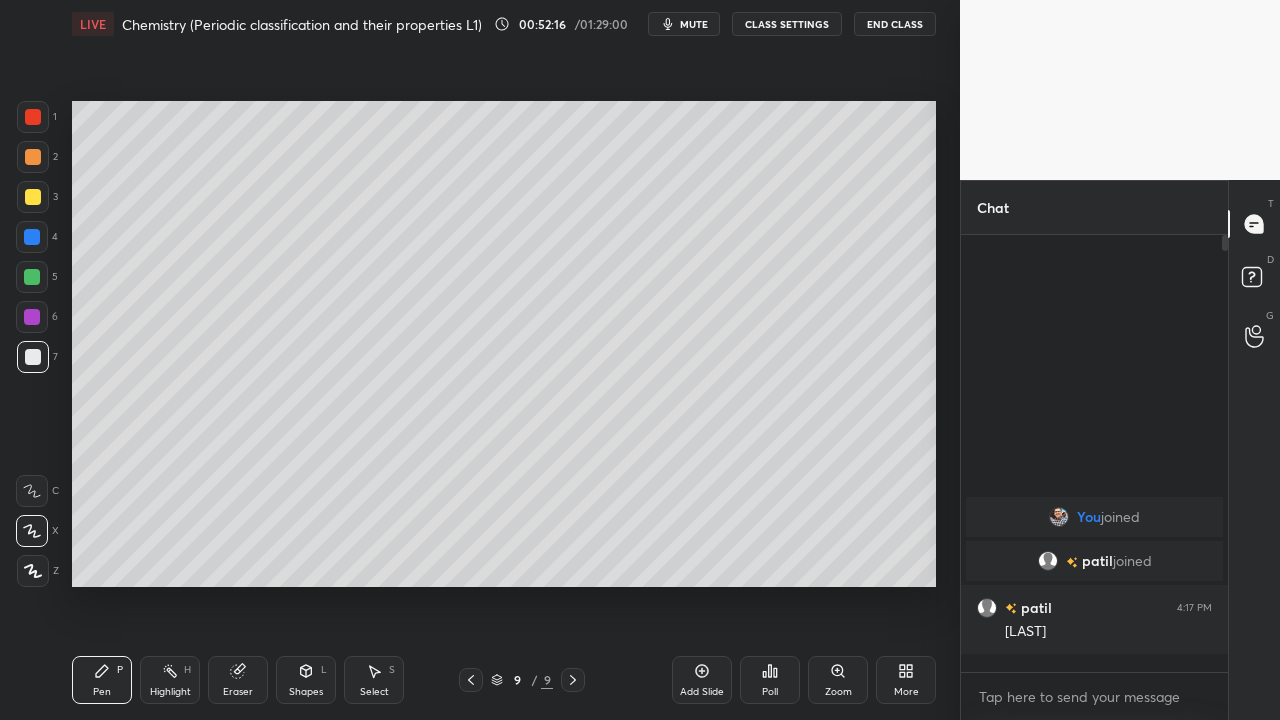 click at bounding box center [33, 197] 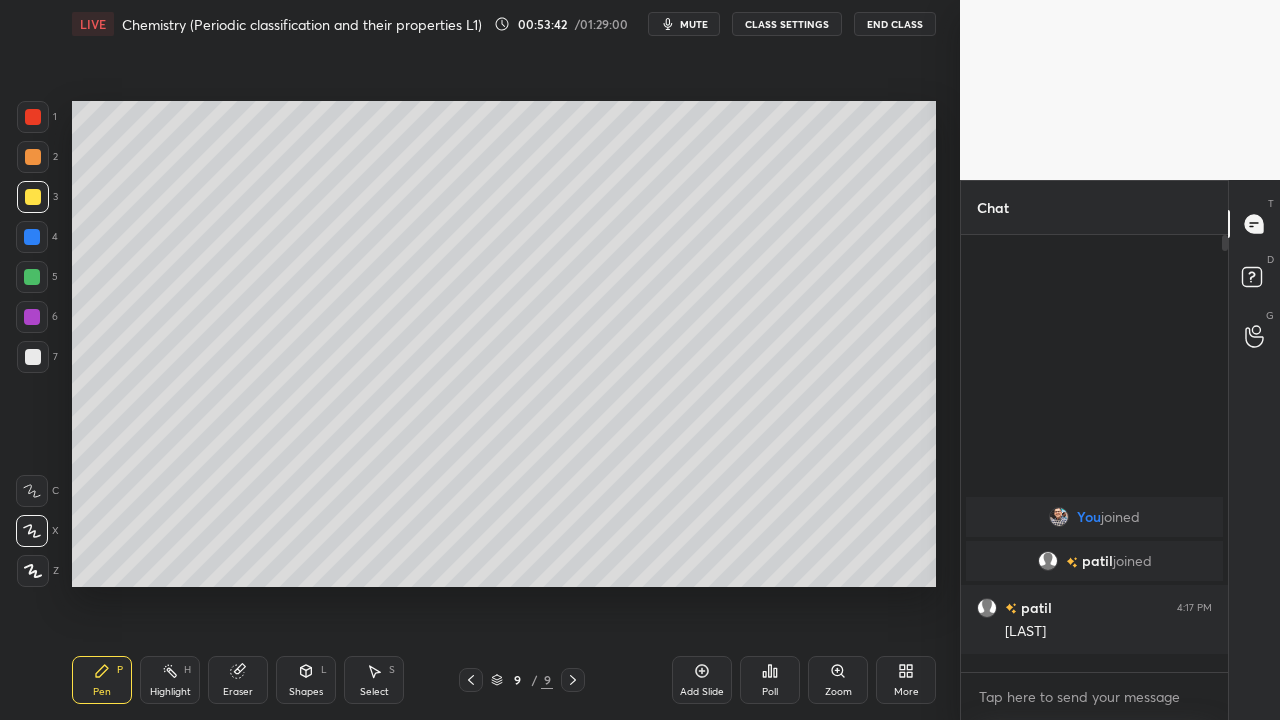 click at bounding box center (33, 357) 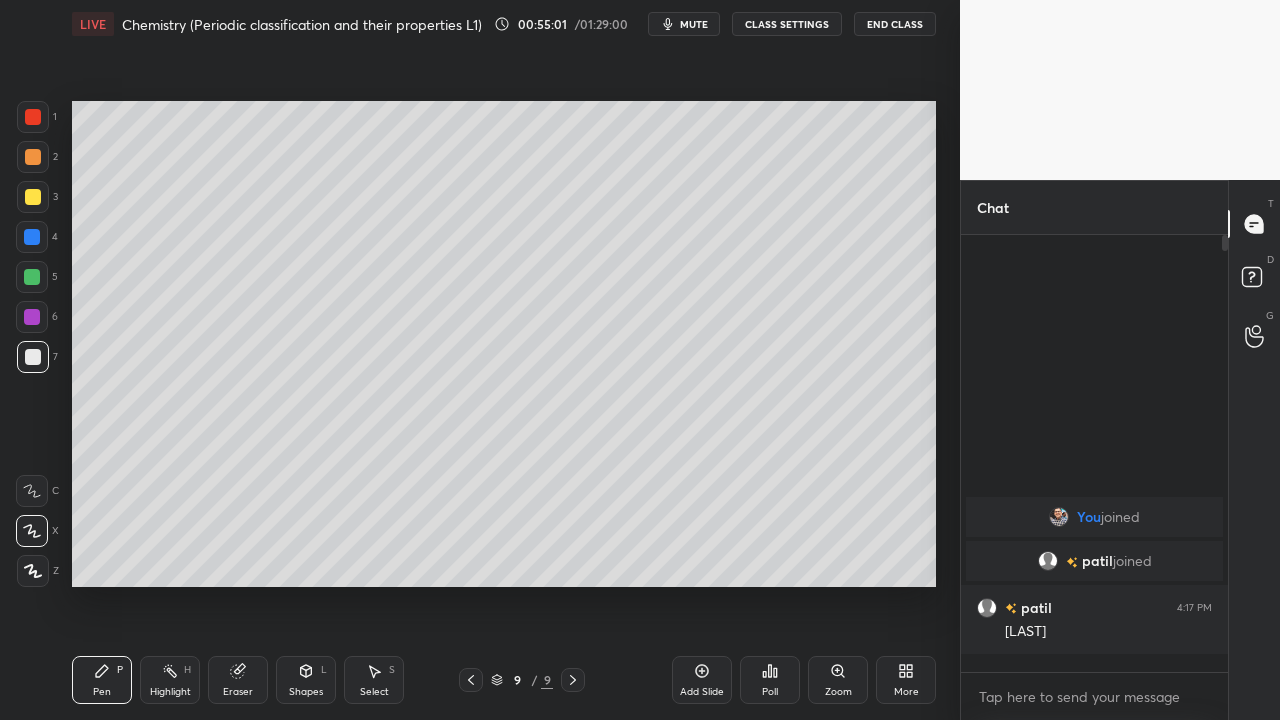 click at bounding box center [32, 277] 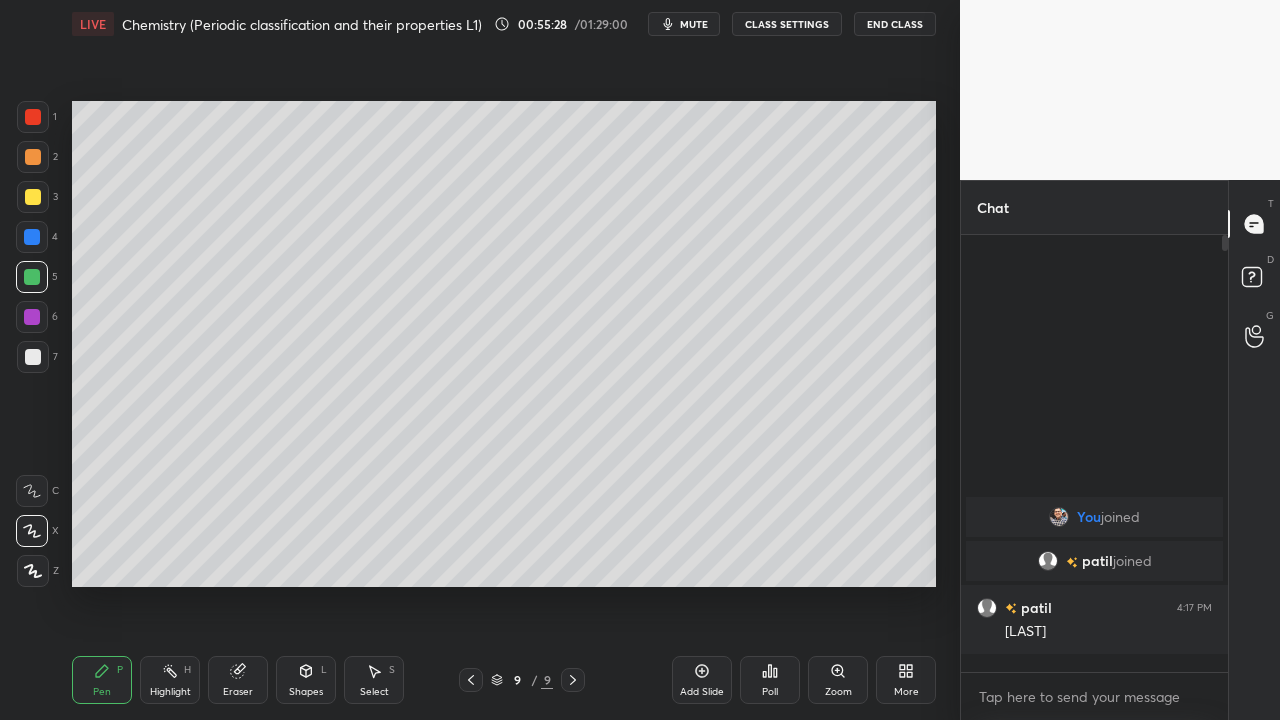 click on "Add Slide" at bounding box center (702, 692) 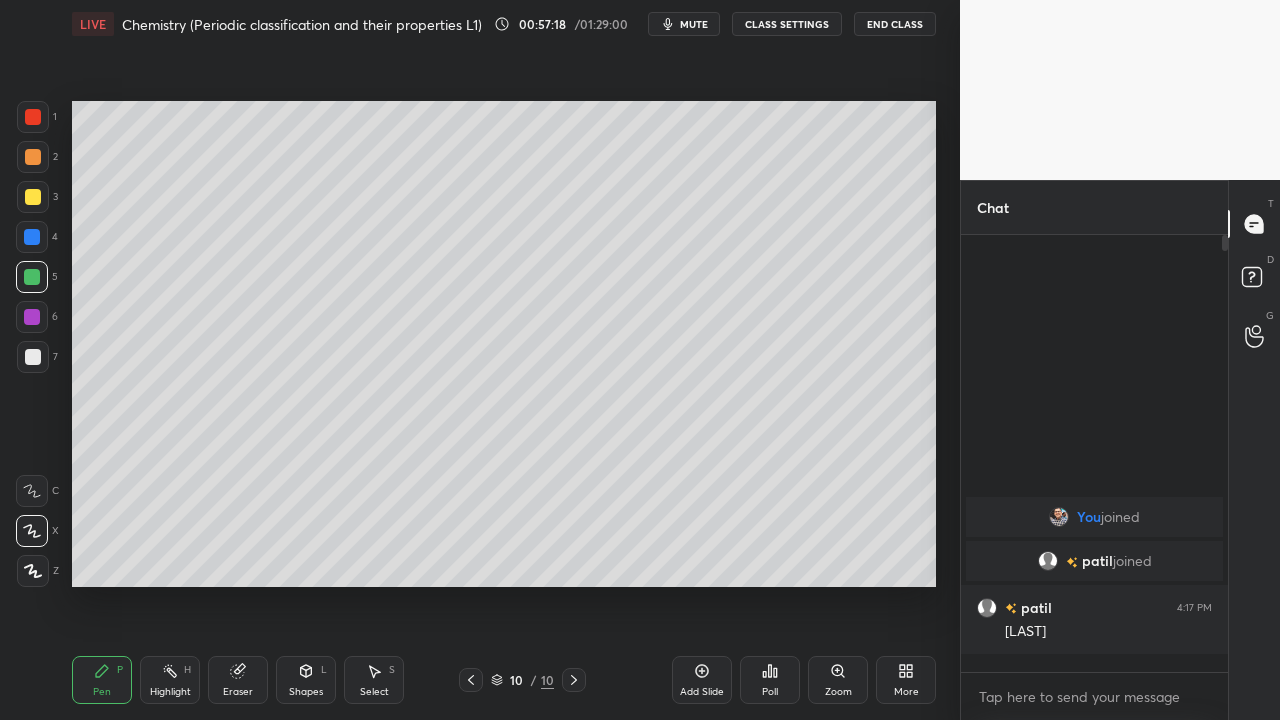click at bounding box center (33, 357) 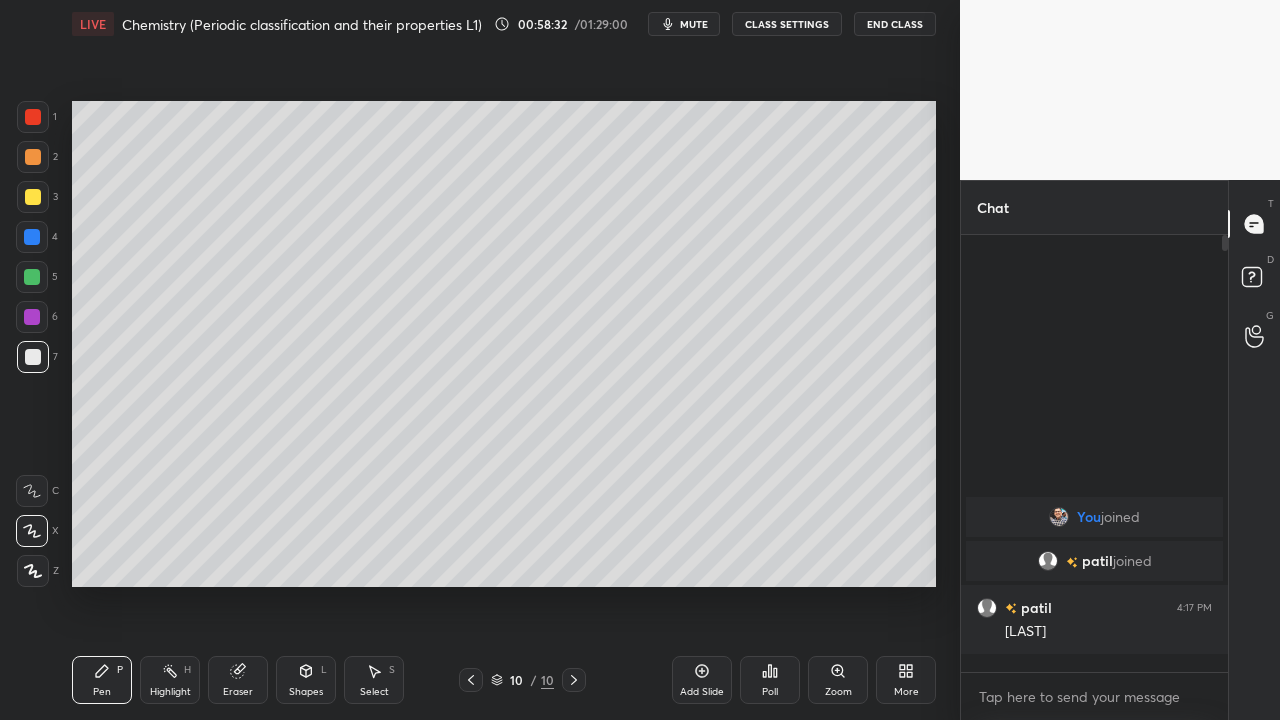 click on "Pen P" at bounding box center [102, 680] 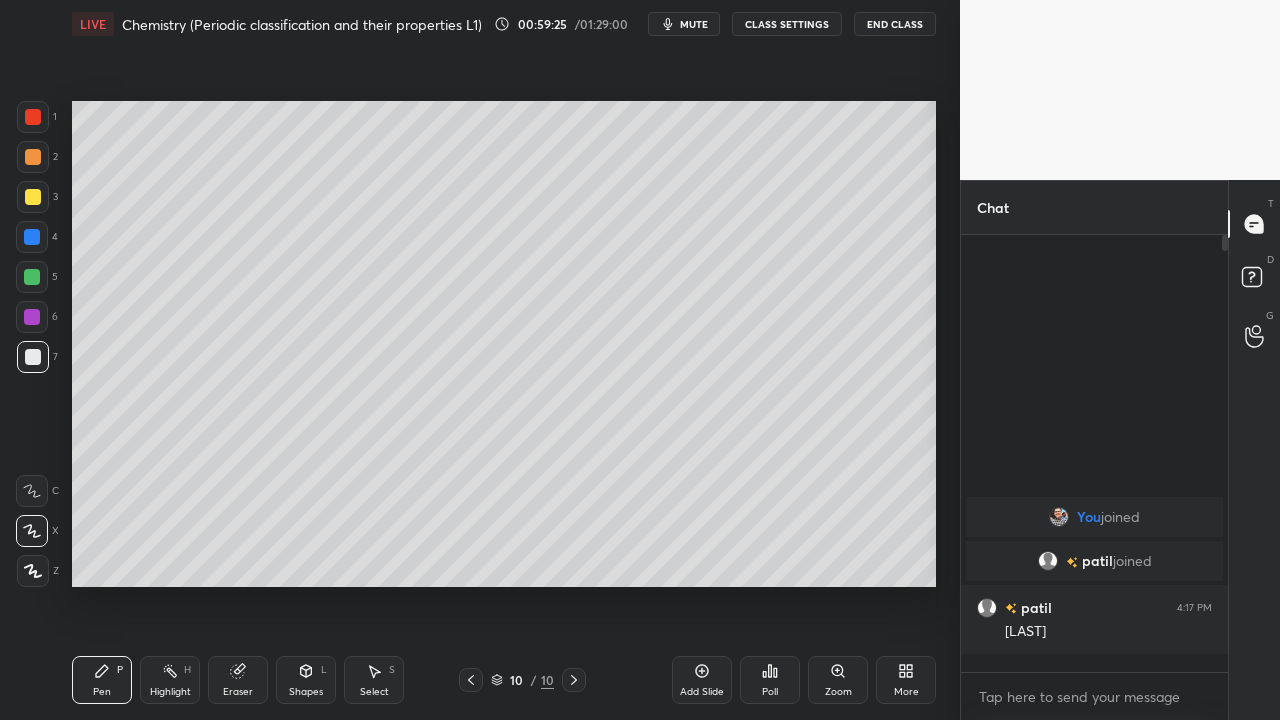 click on "Add Slide" at bounding box center [702, 680] 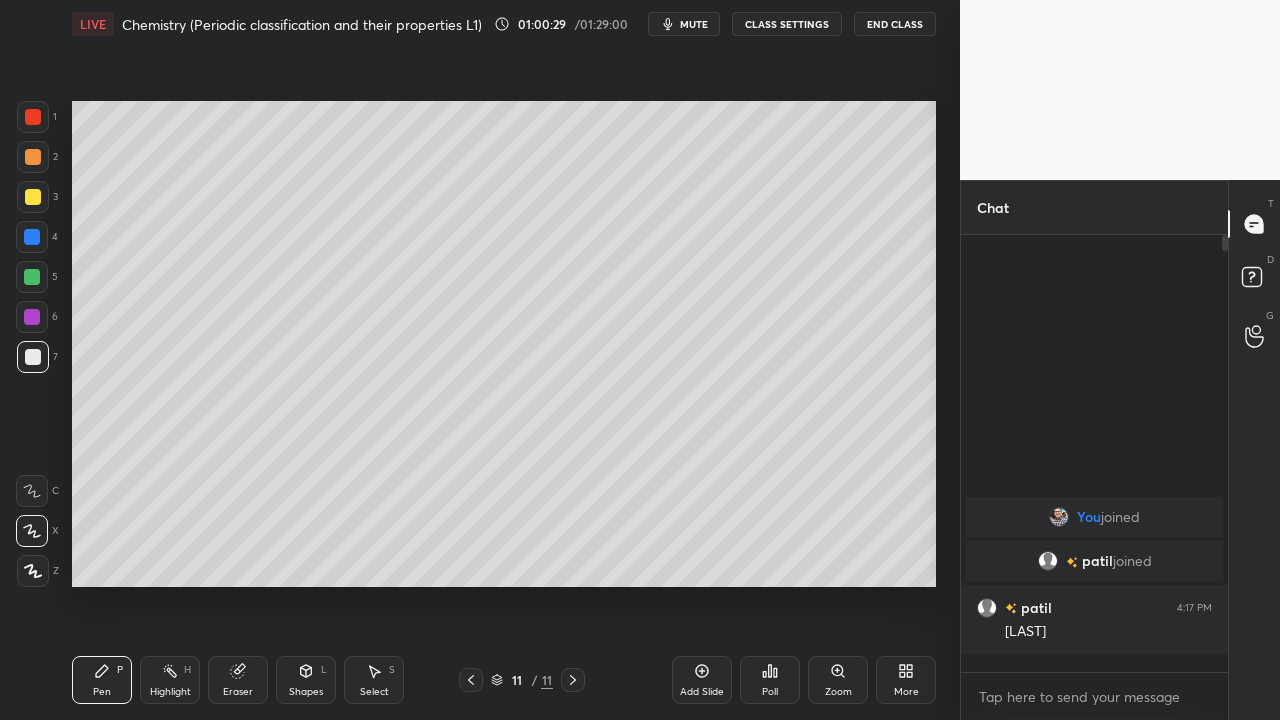 click at bounding box center (33, 197) 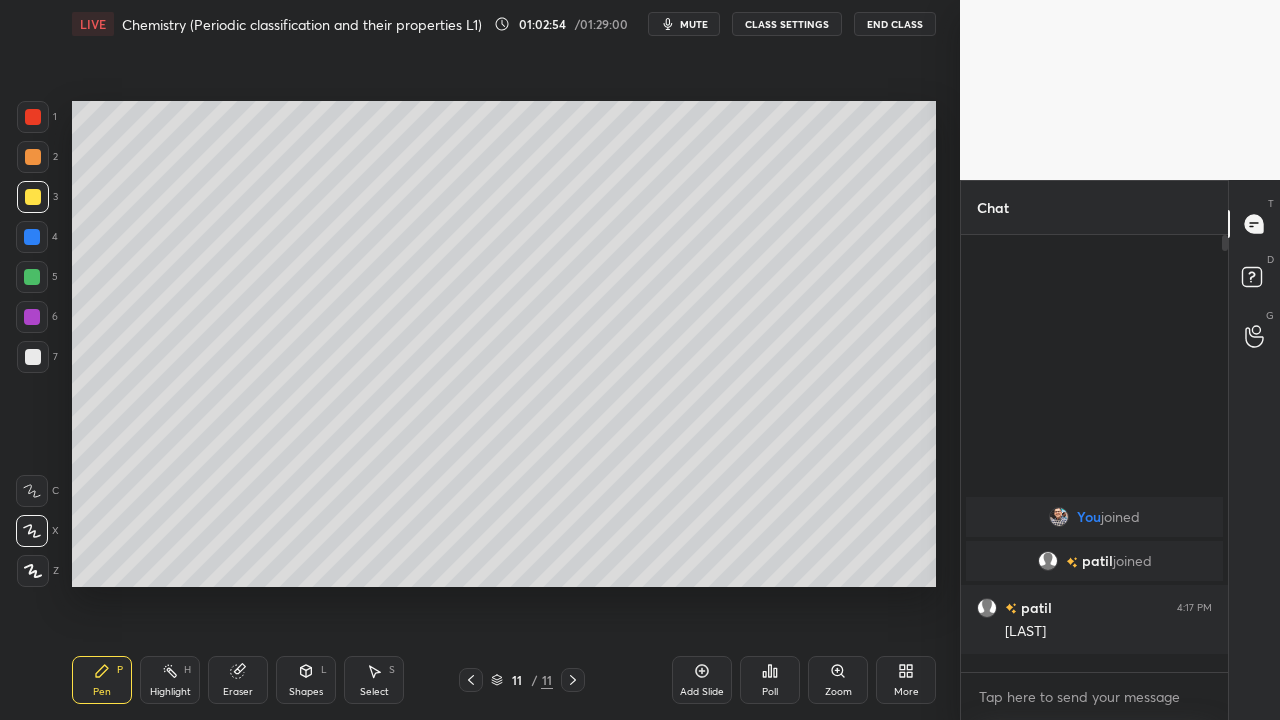 click 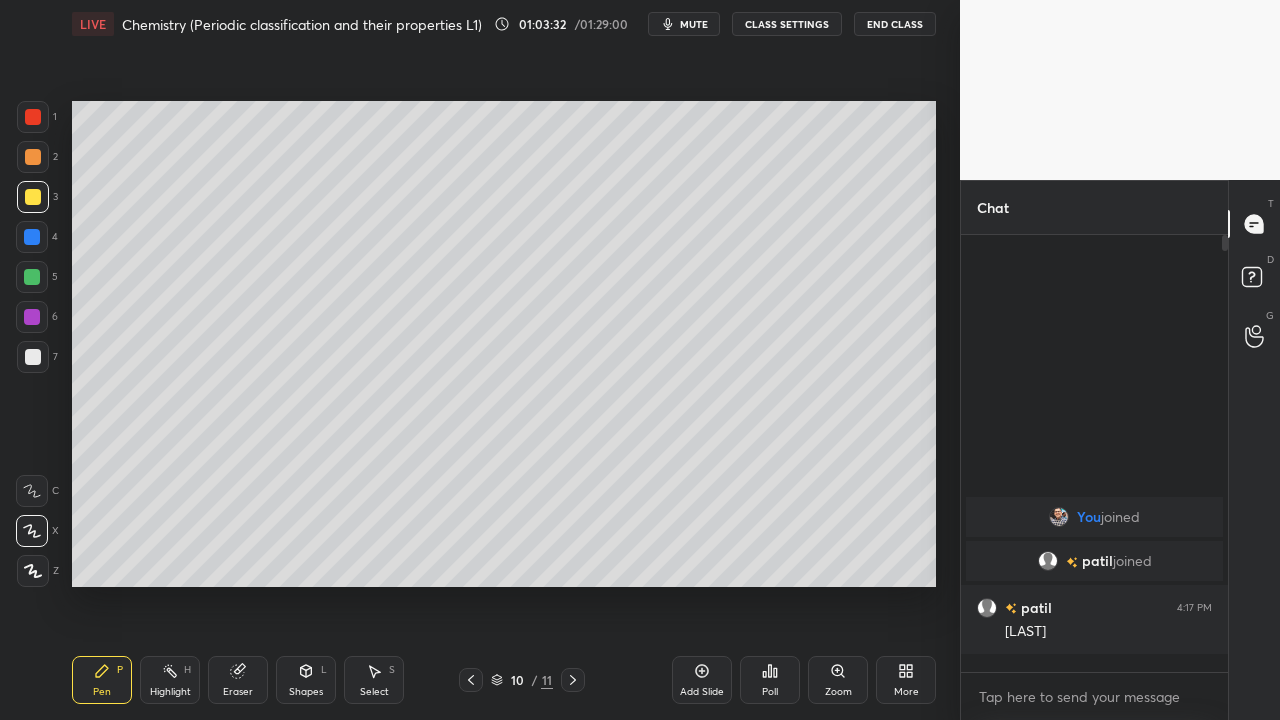 click 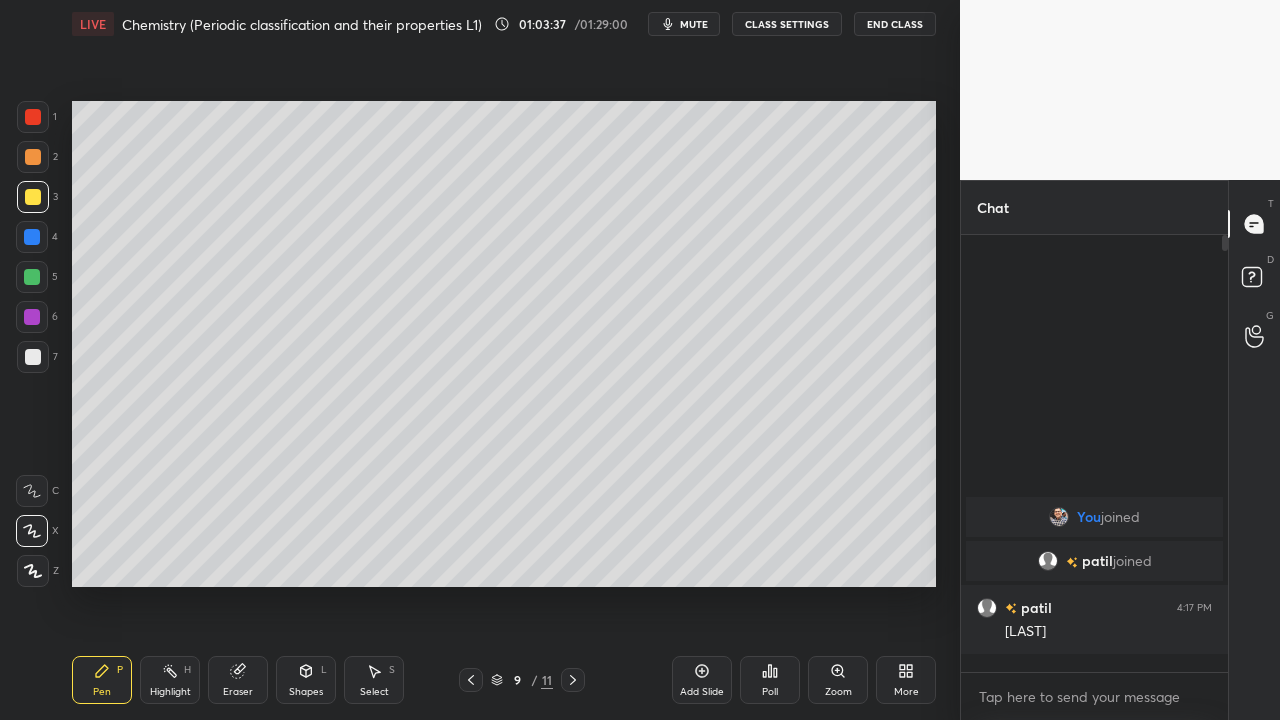 click 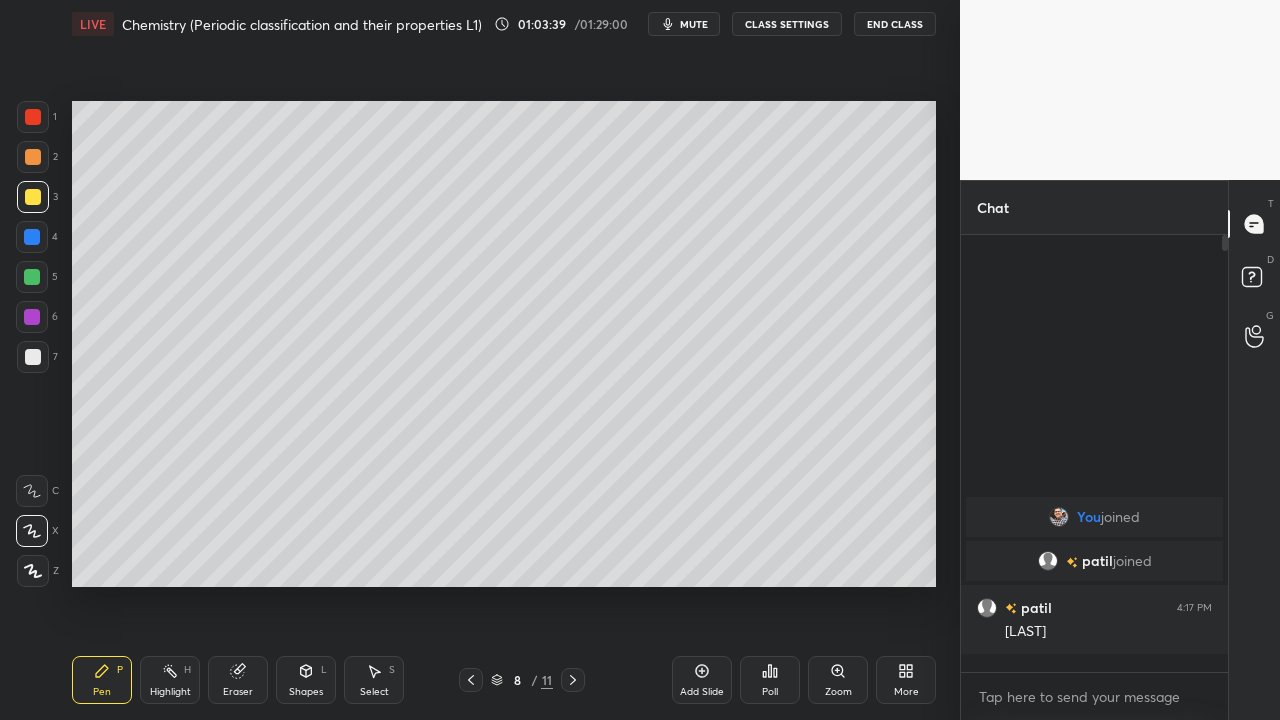 click 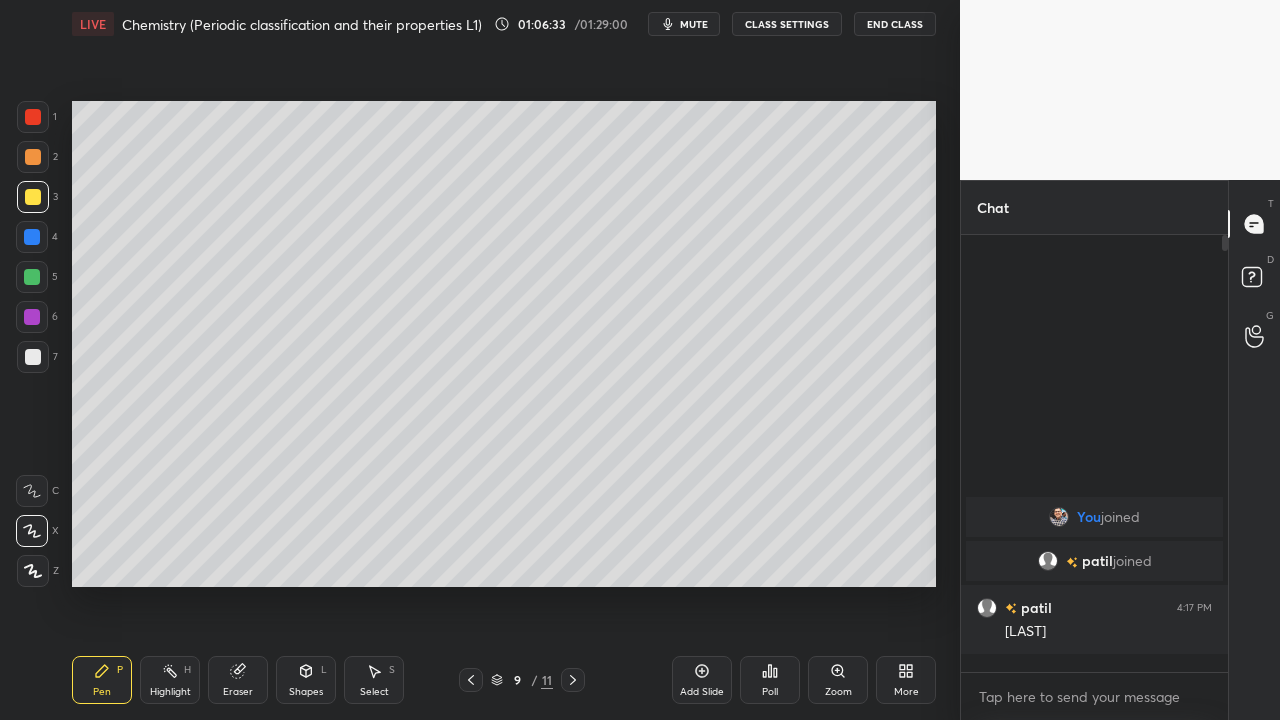 click at bounding box center [573, 680] 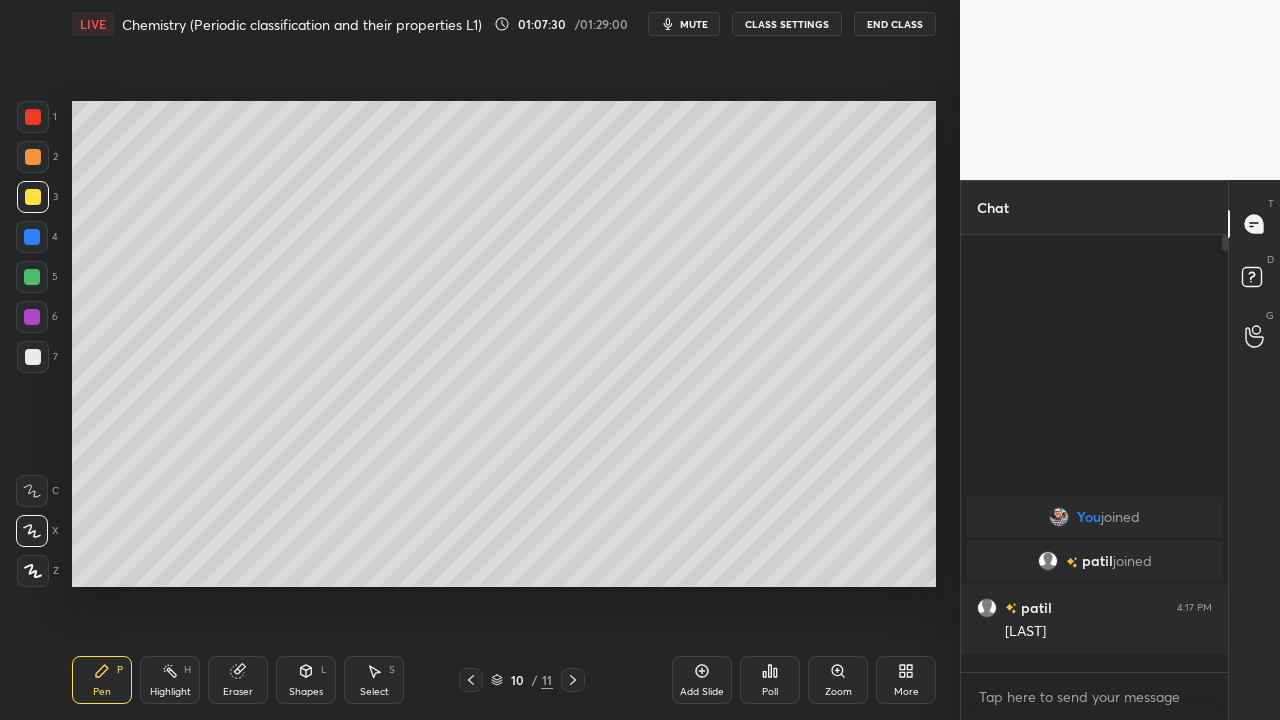 click at bounding box center [33, 357] 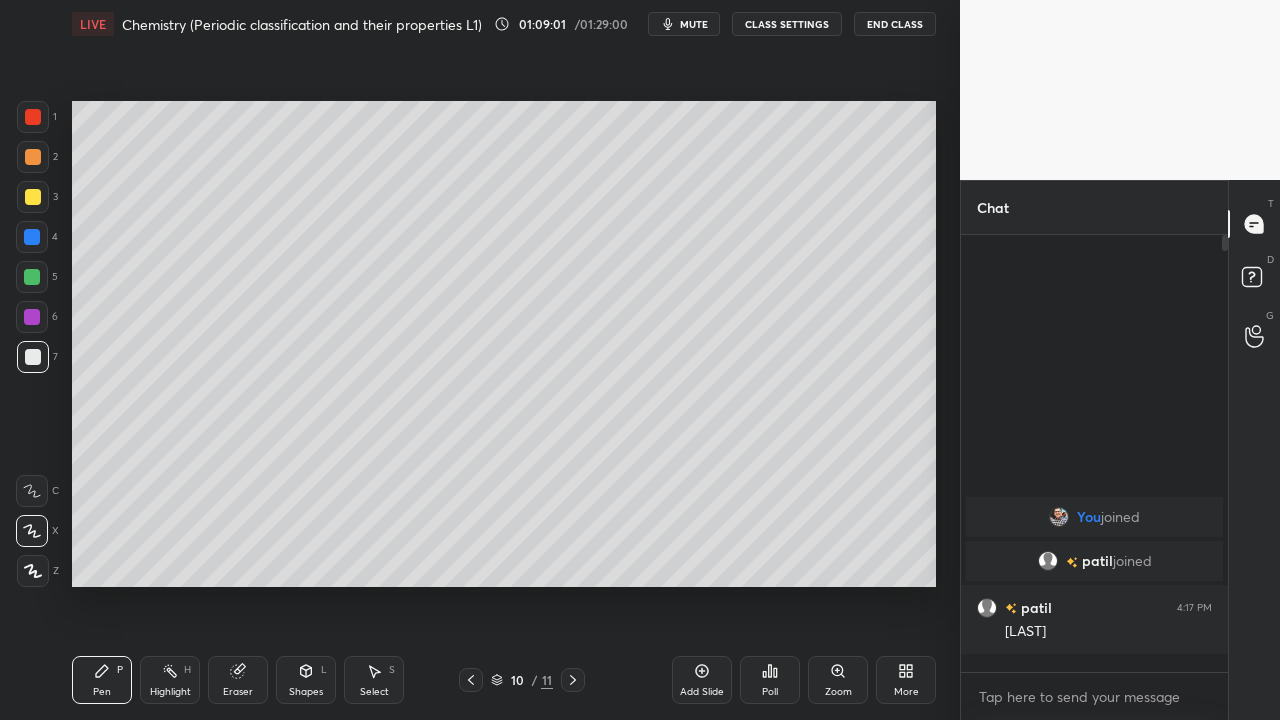 click on "Add Slide" at bounding box center [702, 692] 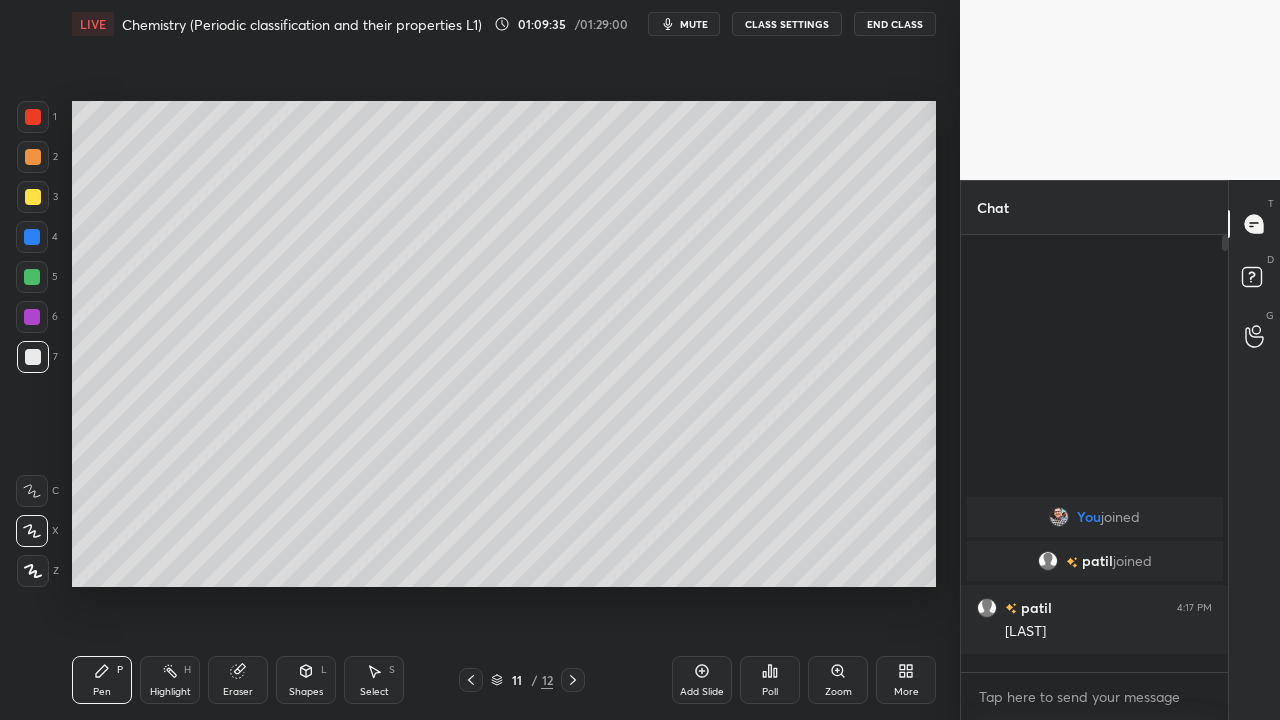 click at bounding box center (33, 197) 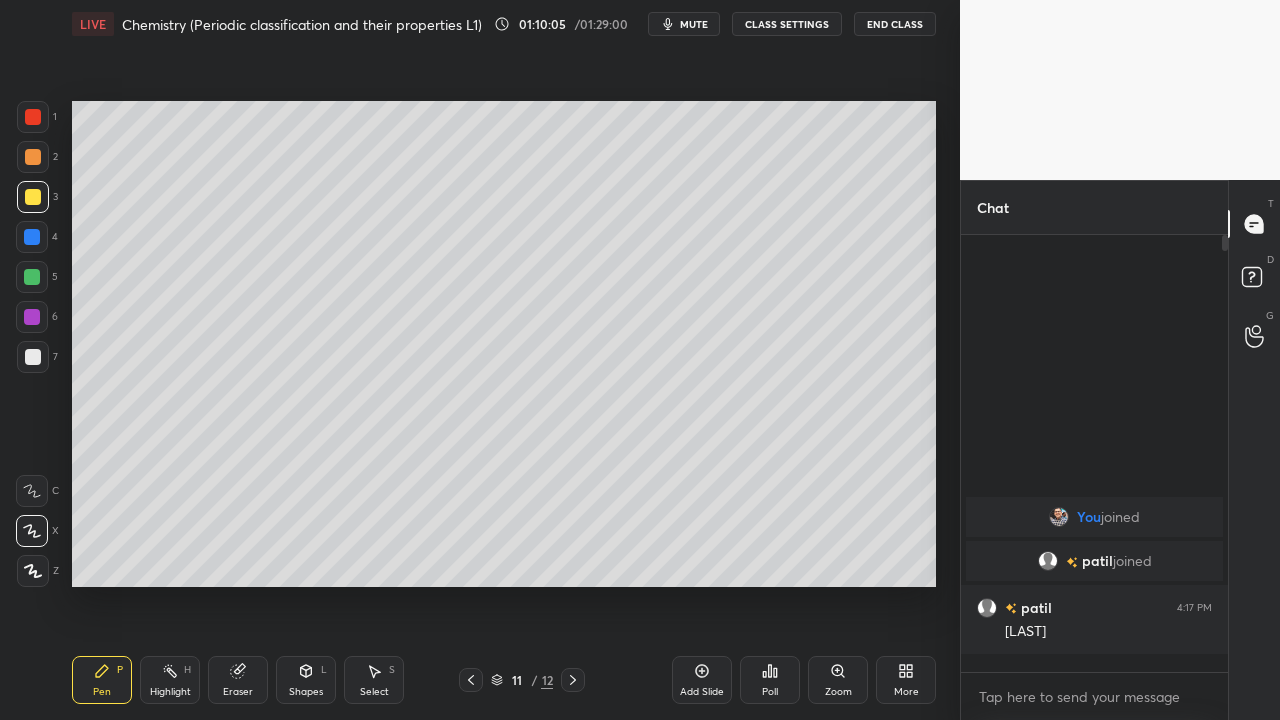 click 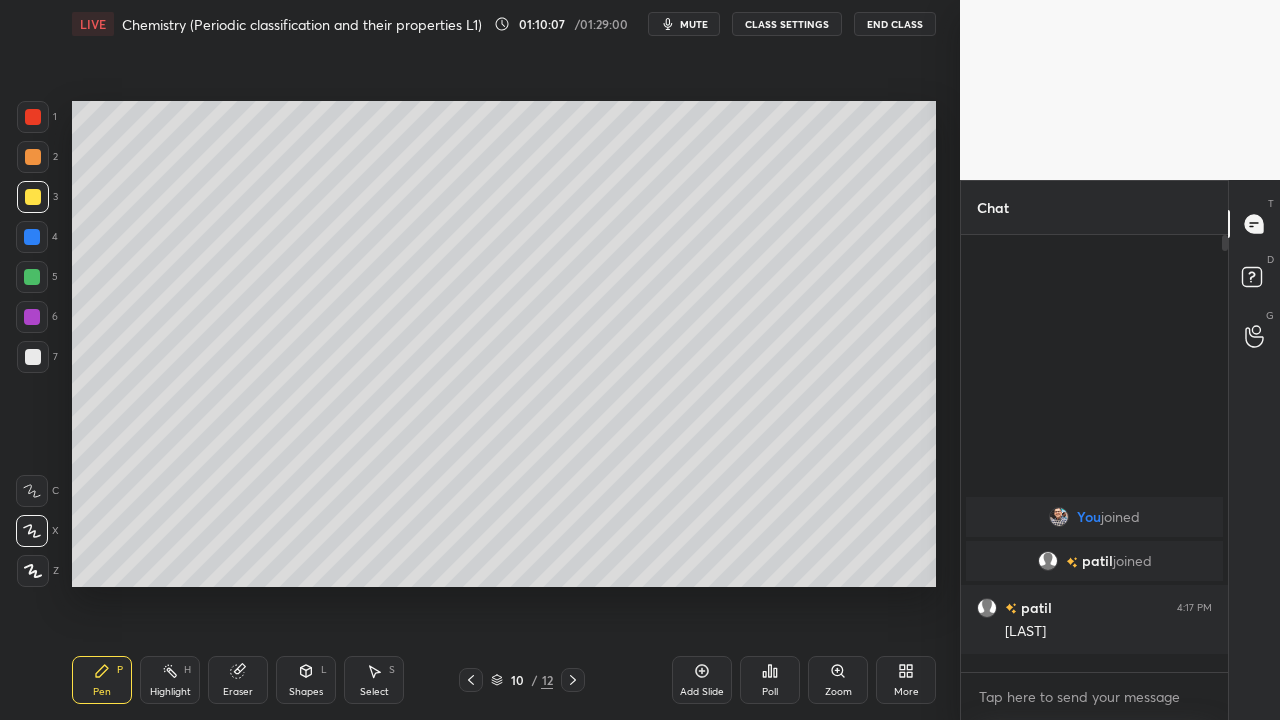 click 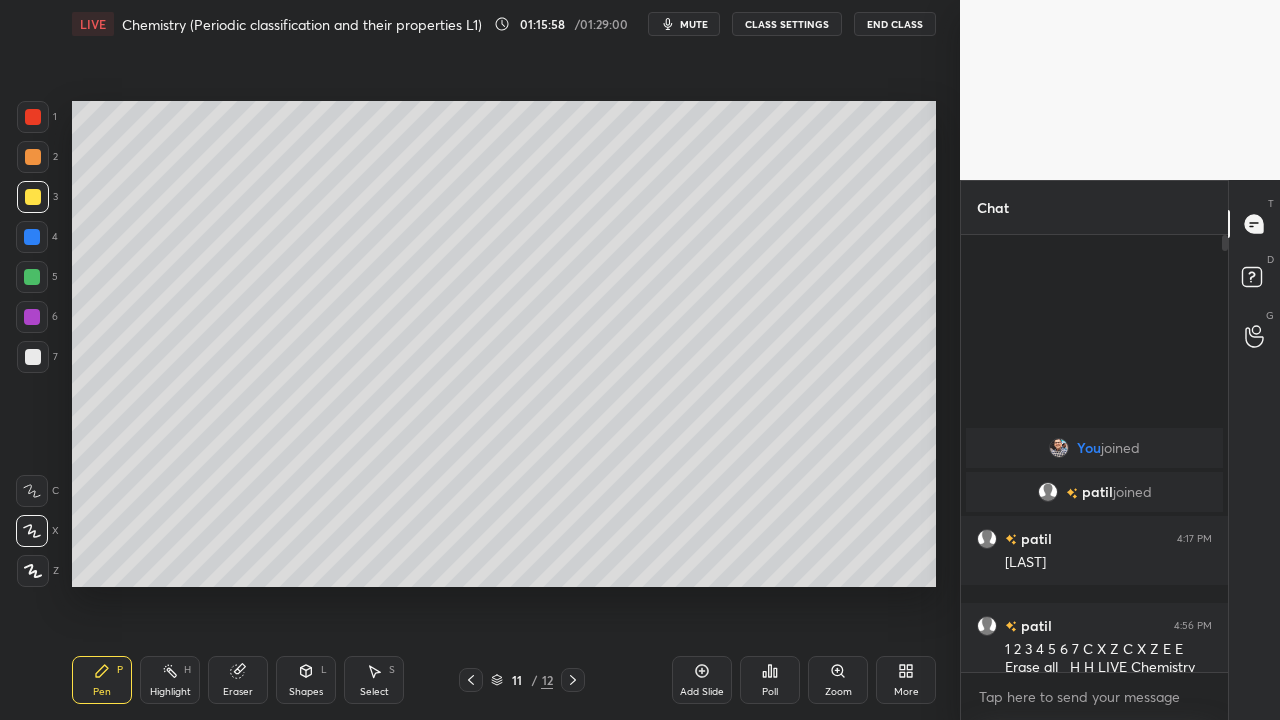 click on "End Class" at bounding box center [895, 24] 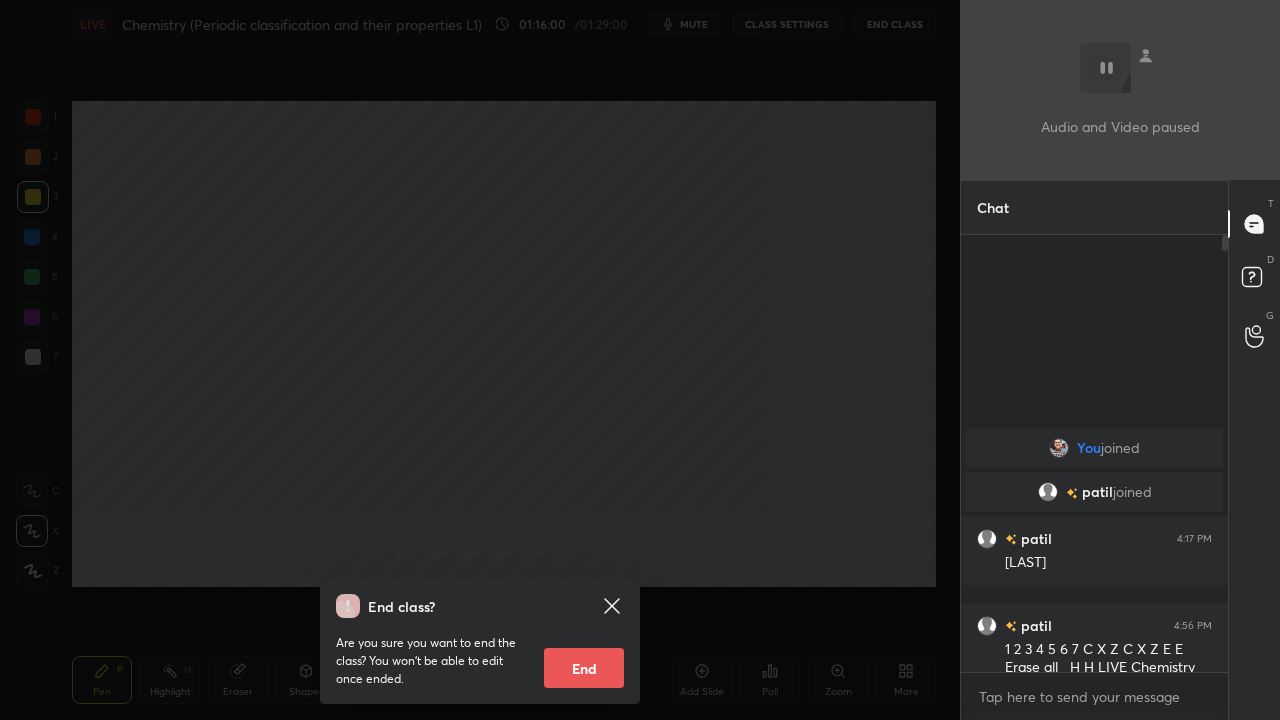 click on "End" at bounding box center (584, 668) 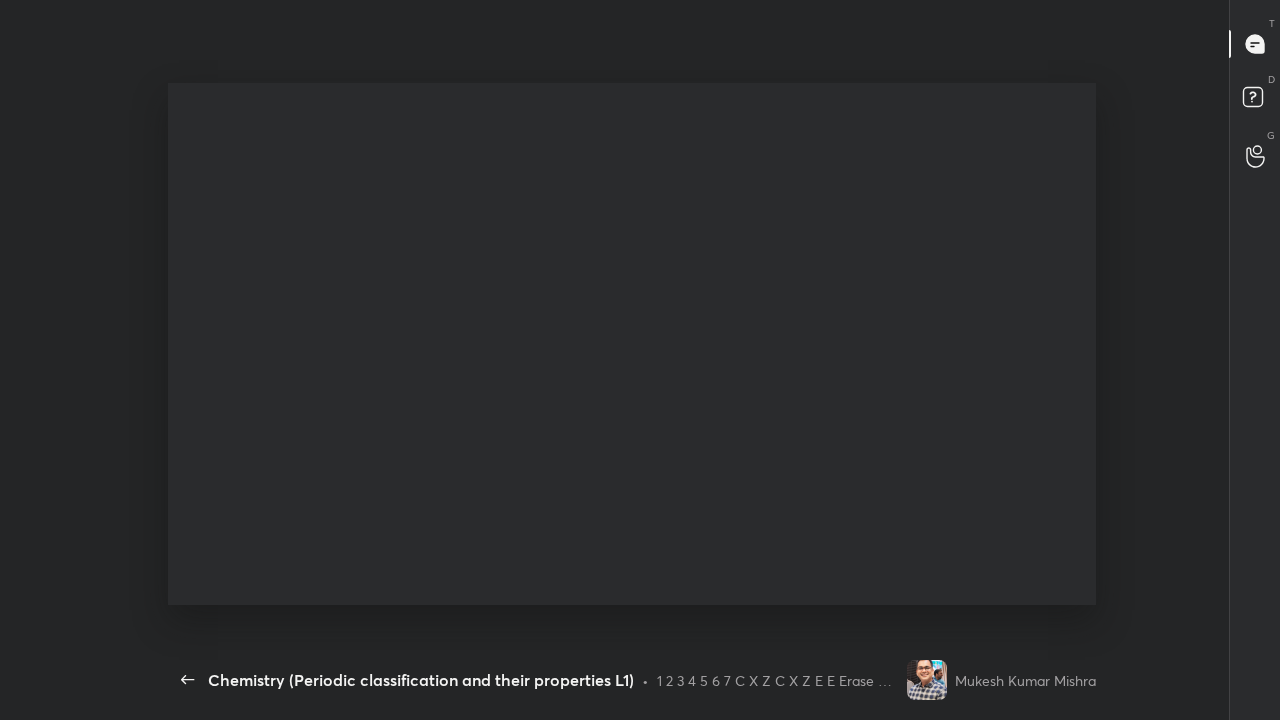 scroll, scrollTop: 99408, scrollLeft: 99044, axis: both 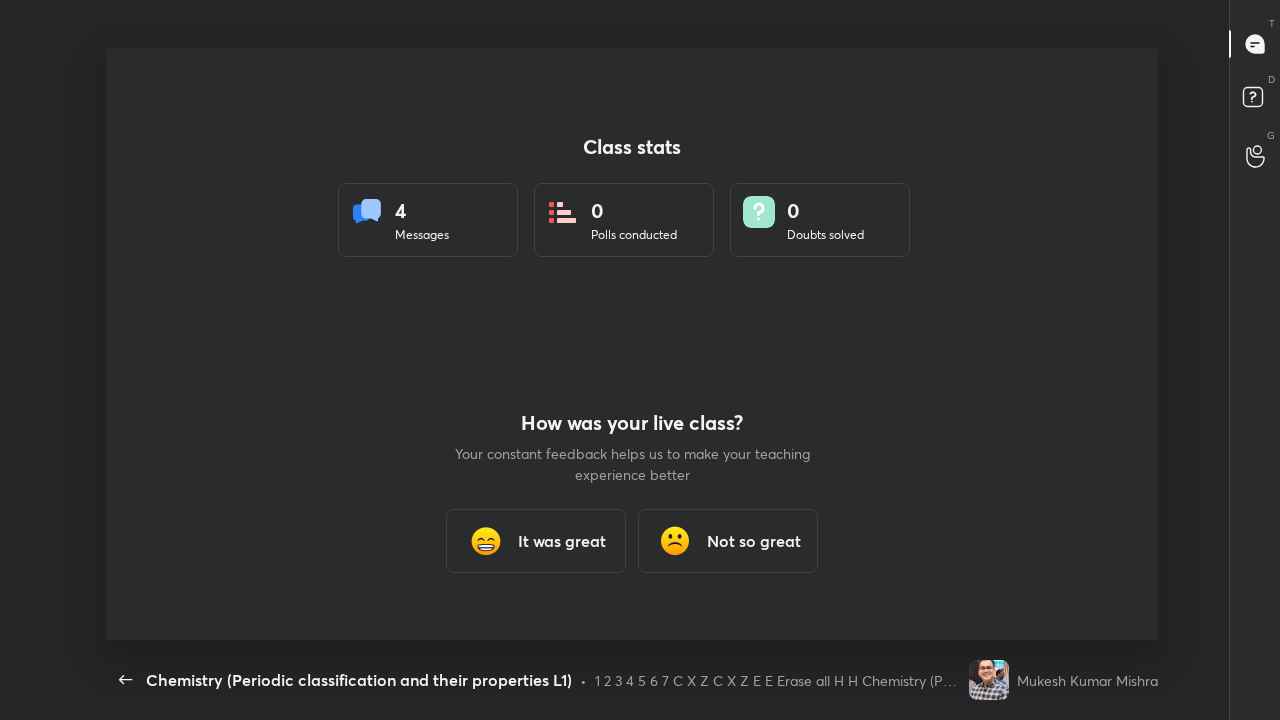 click on "It was great" at bounding box center [536, 541] 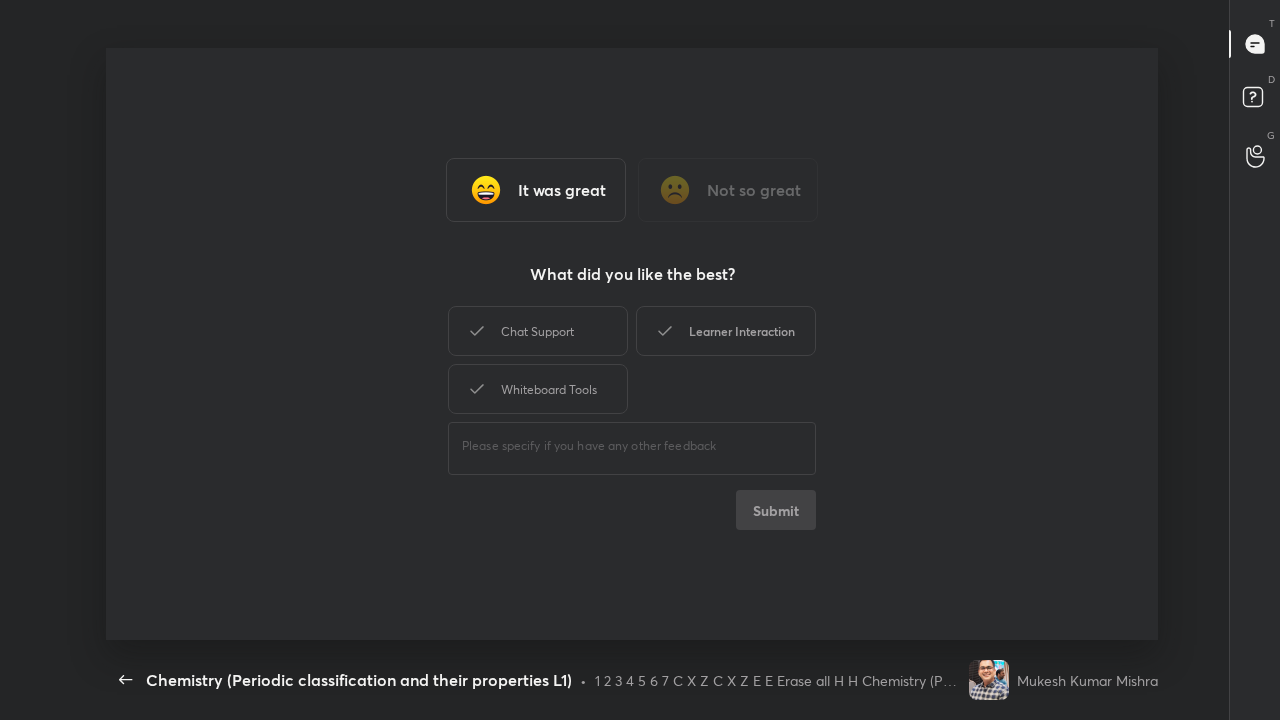 click 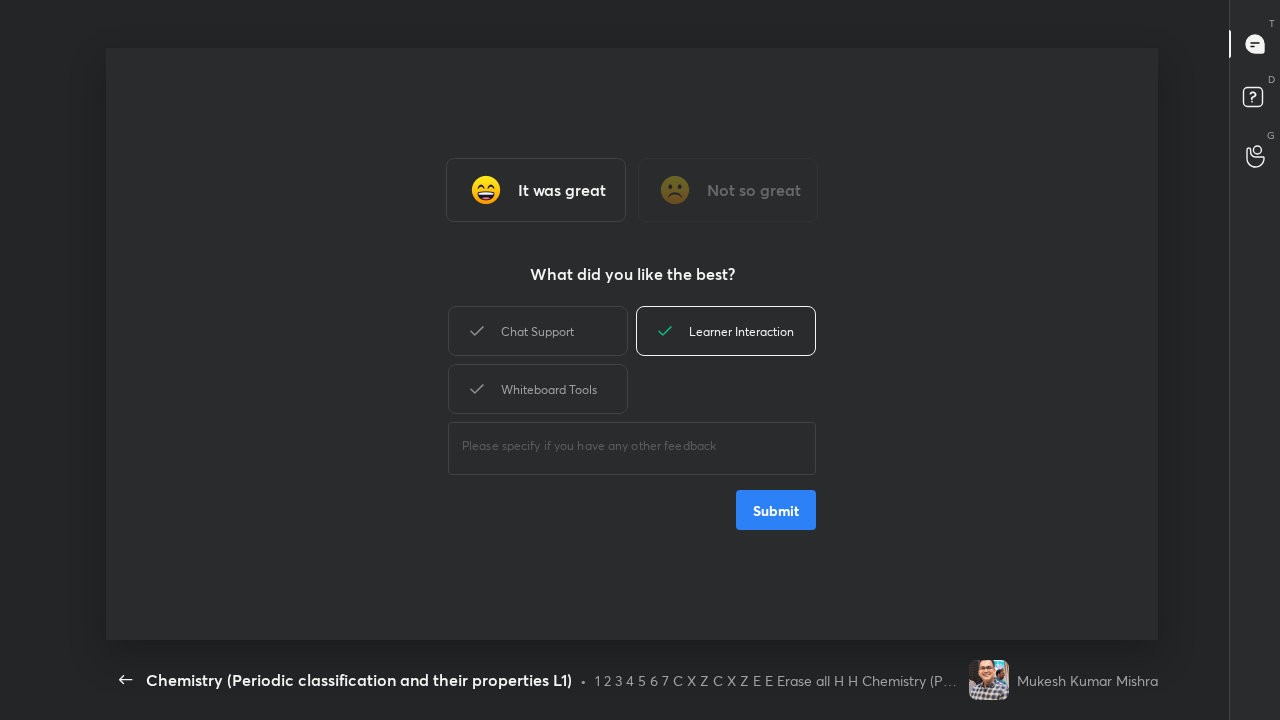 click on "It was great Not so great What did you like the best? Chat Support Learner Interaction Whiteboard Tools ​ Submit" at bounding box center (632, 344) 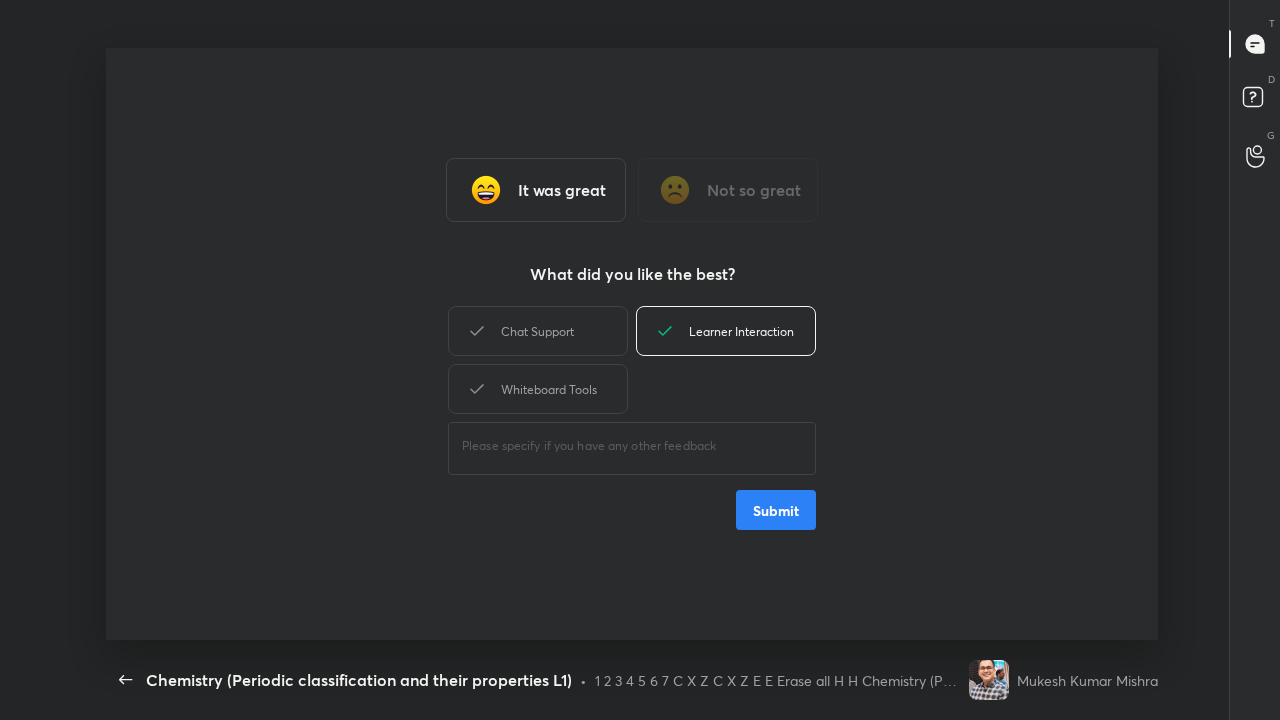 click on "Submit" at bounding box center [776, 510] 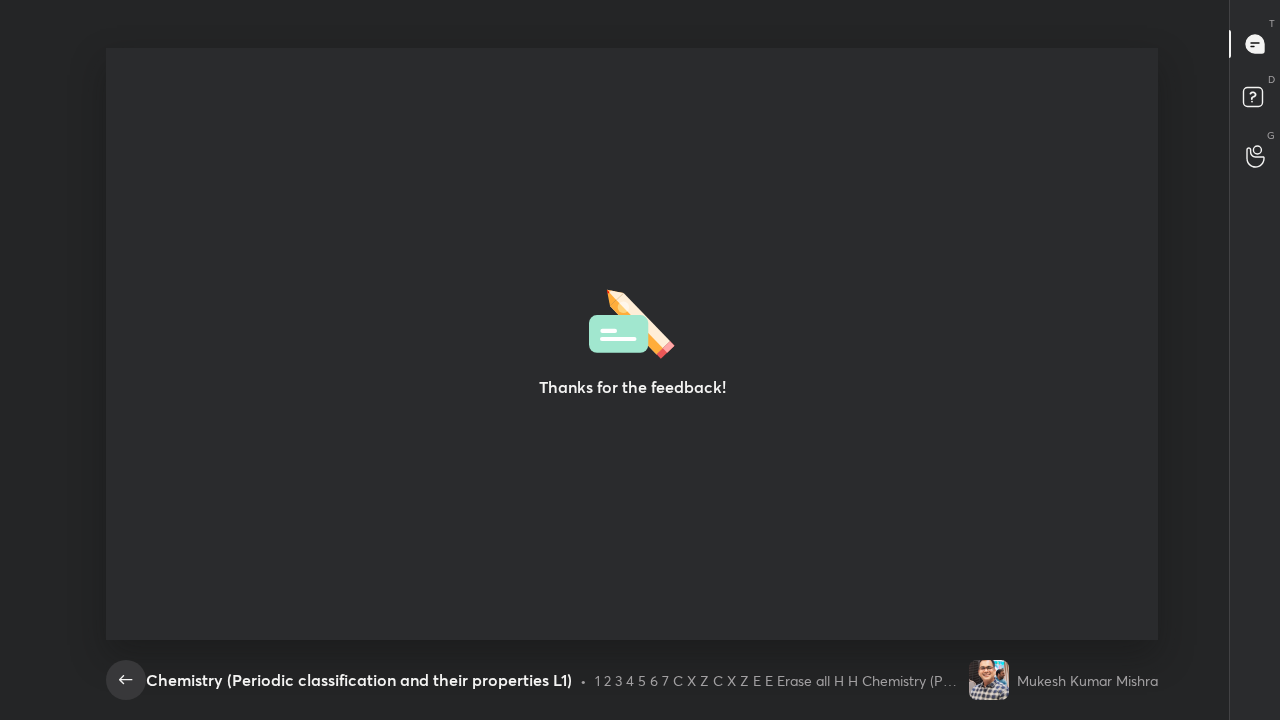 click 